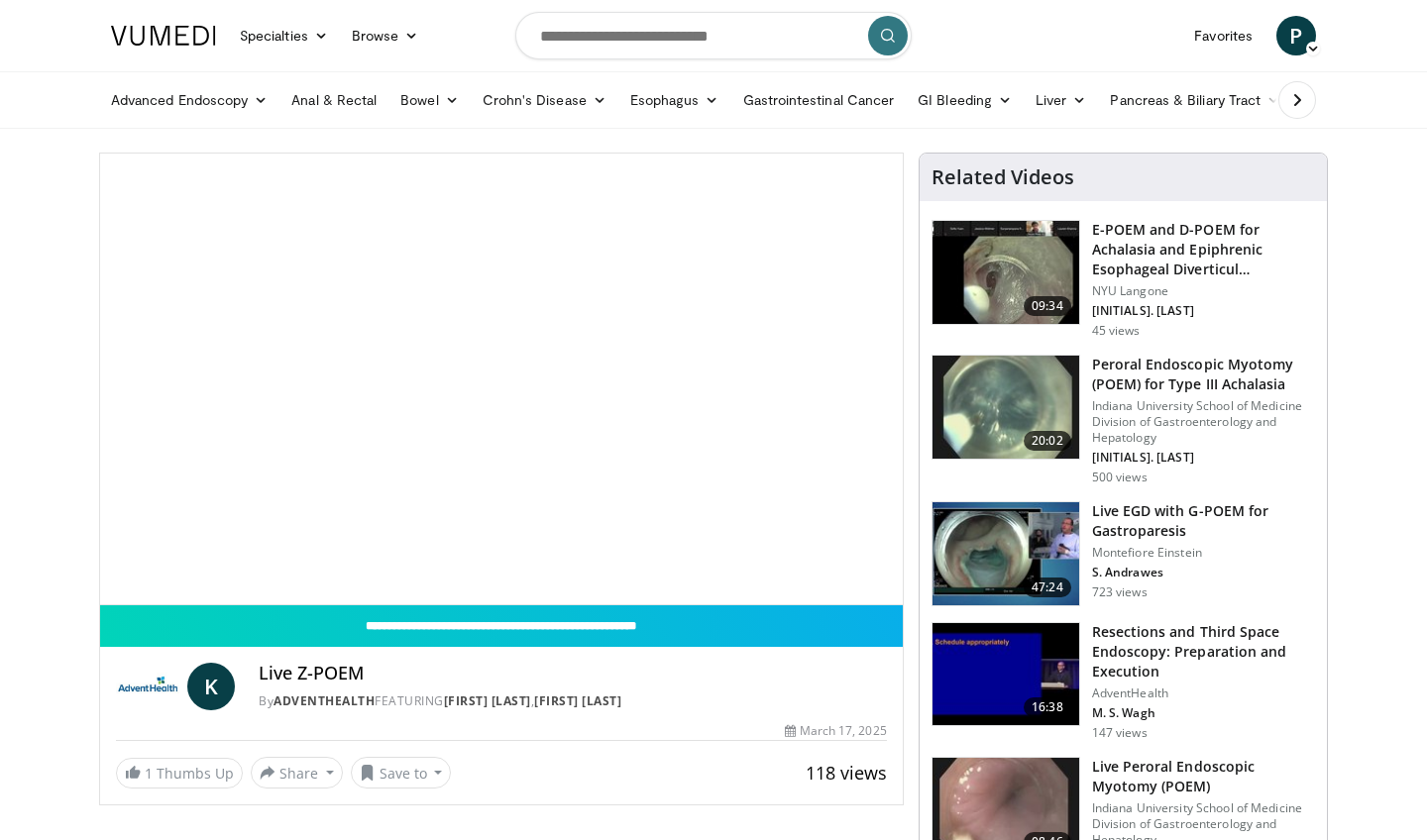 scroll, scrollTop: 0, scrollLeft: 0, axis: both 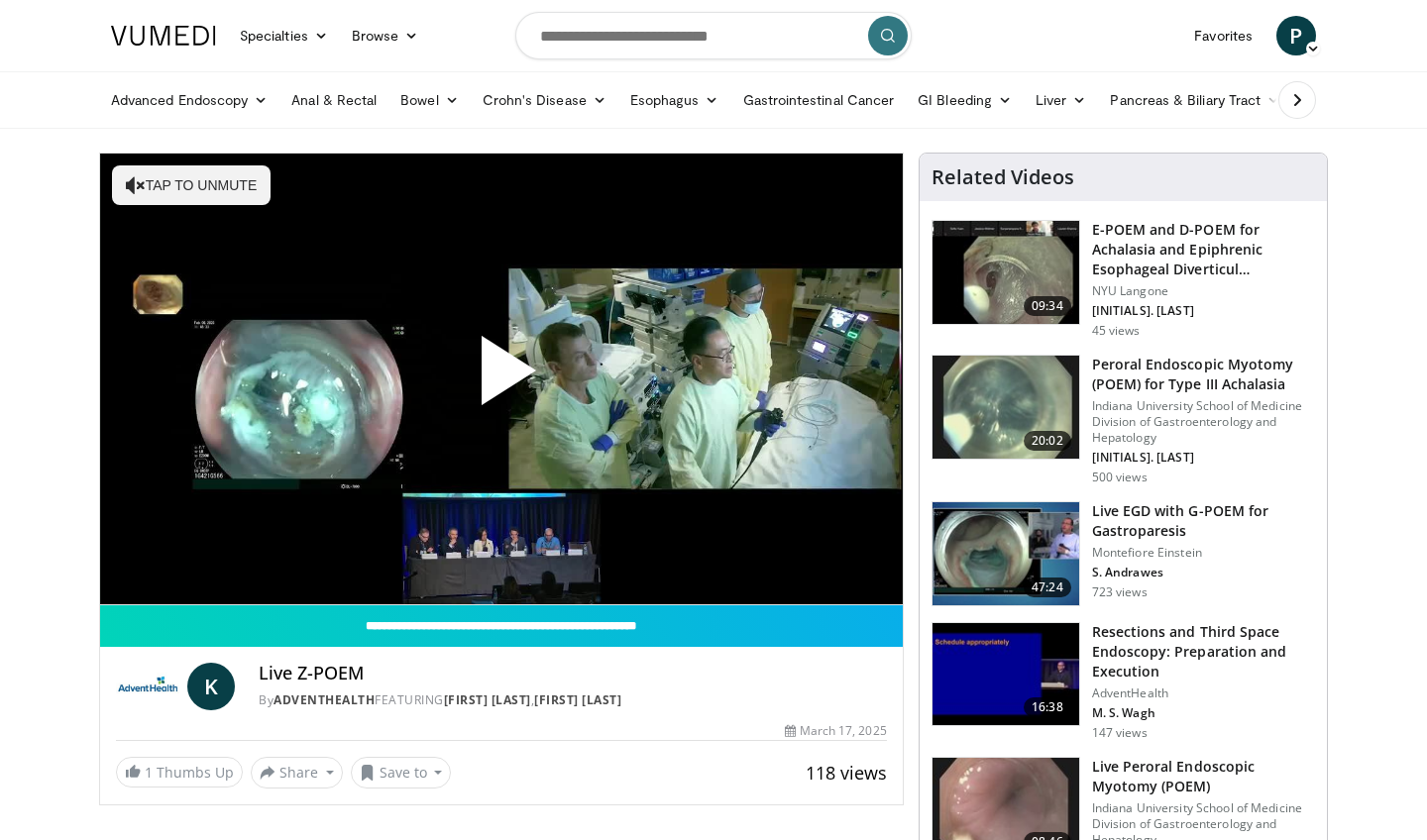 click at bounding box center [501, 378] 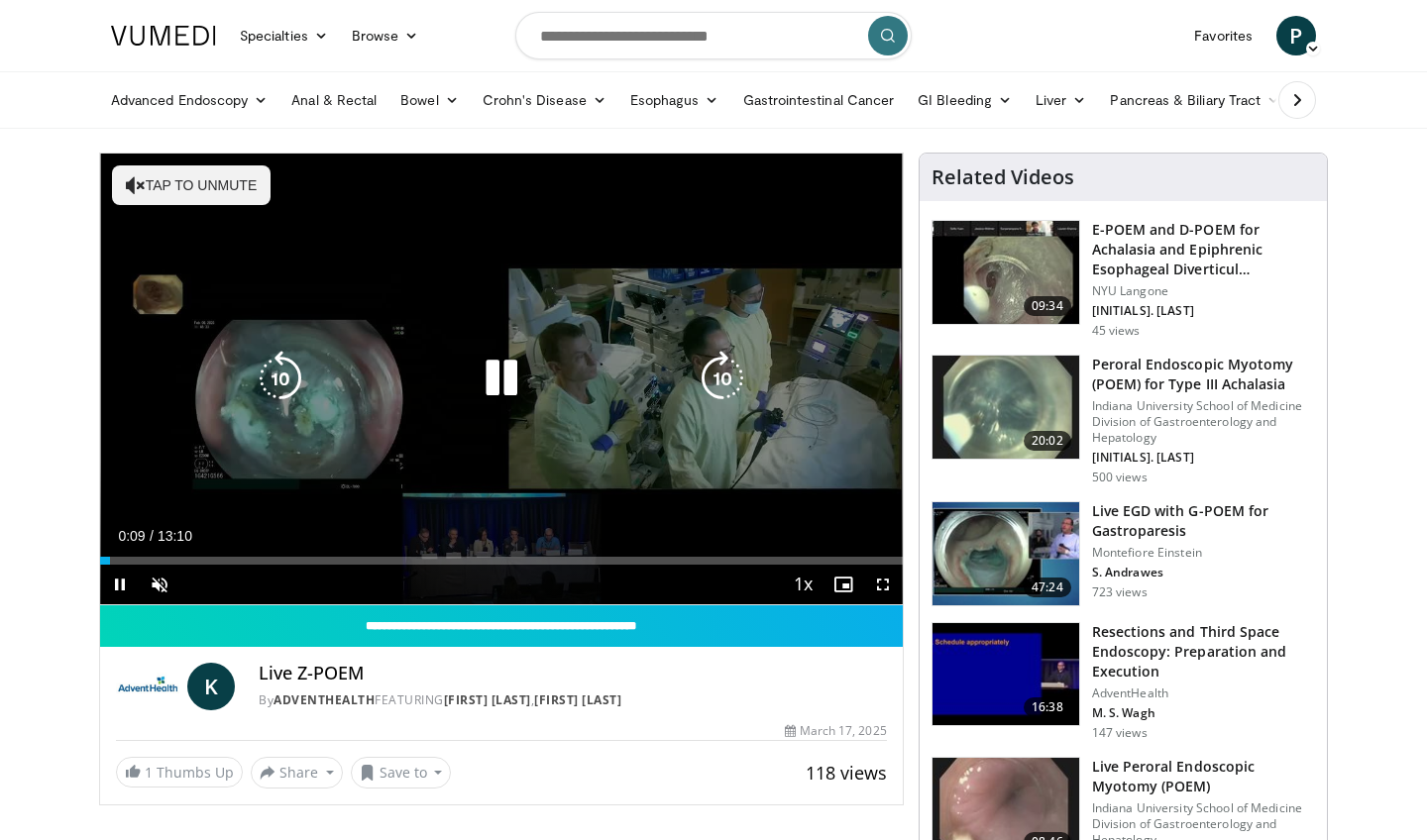 click at bounding box center [722, 378] 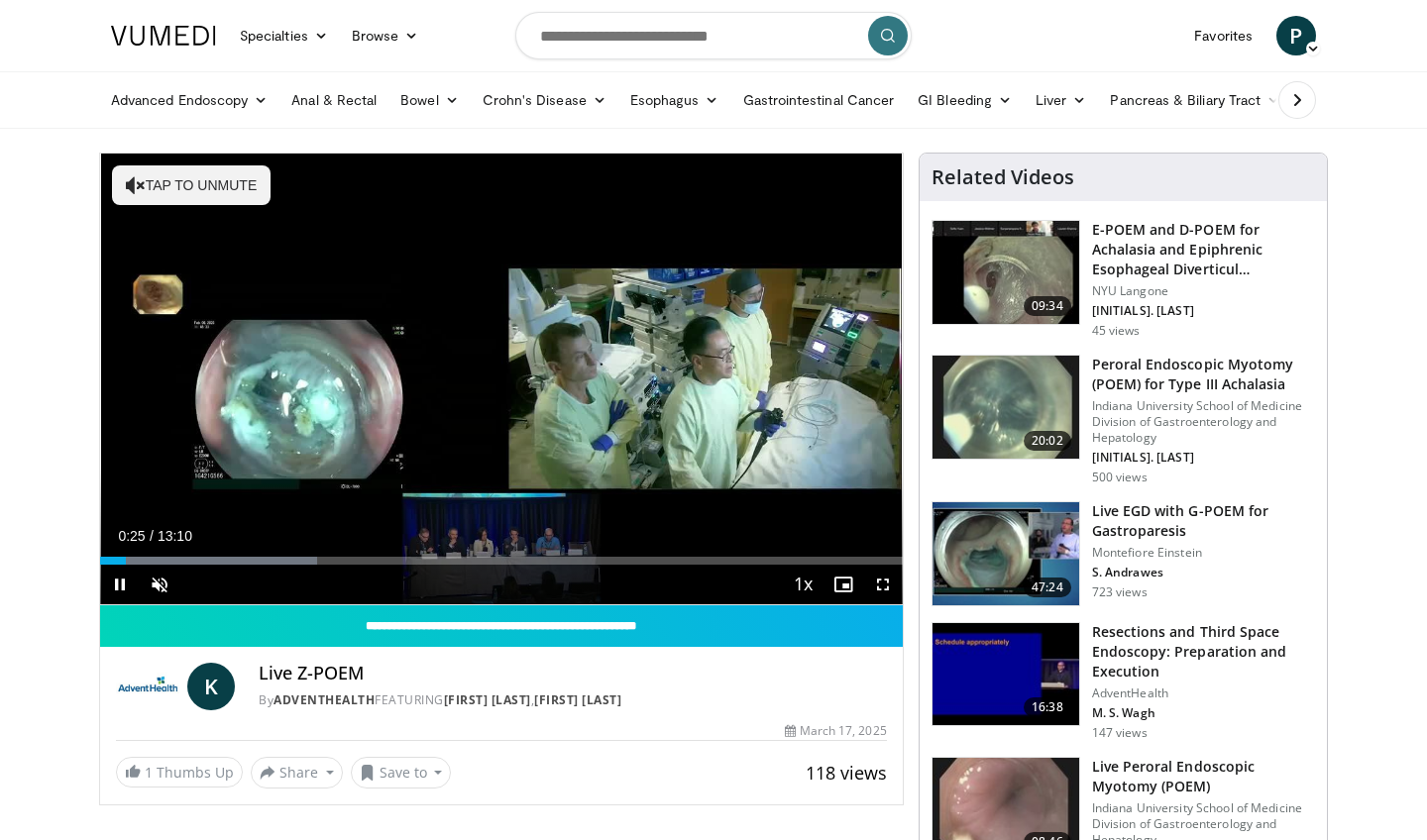 click at bounding box center [883, 584] 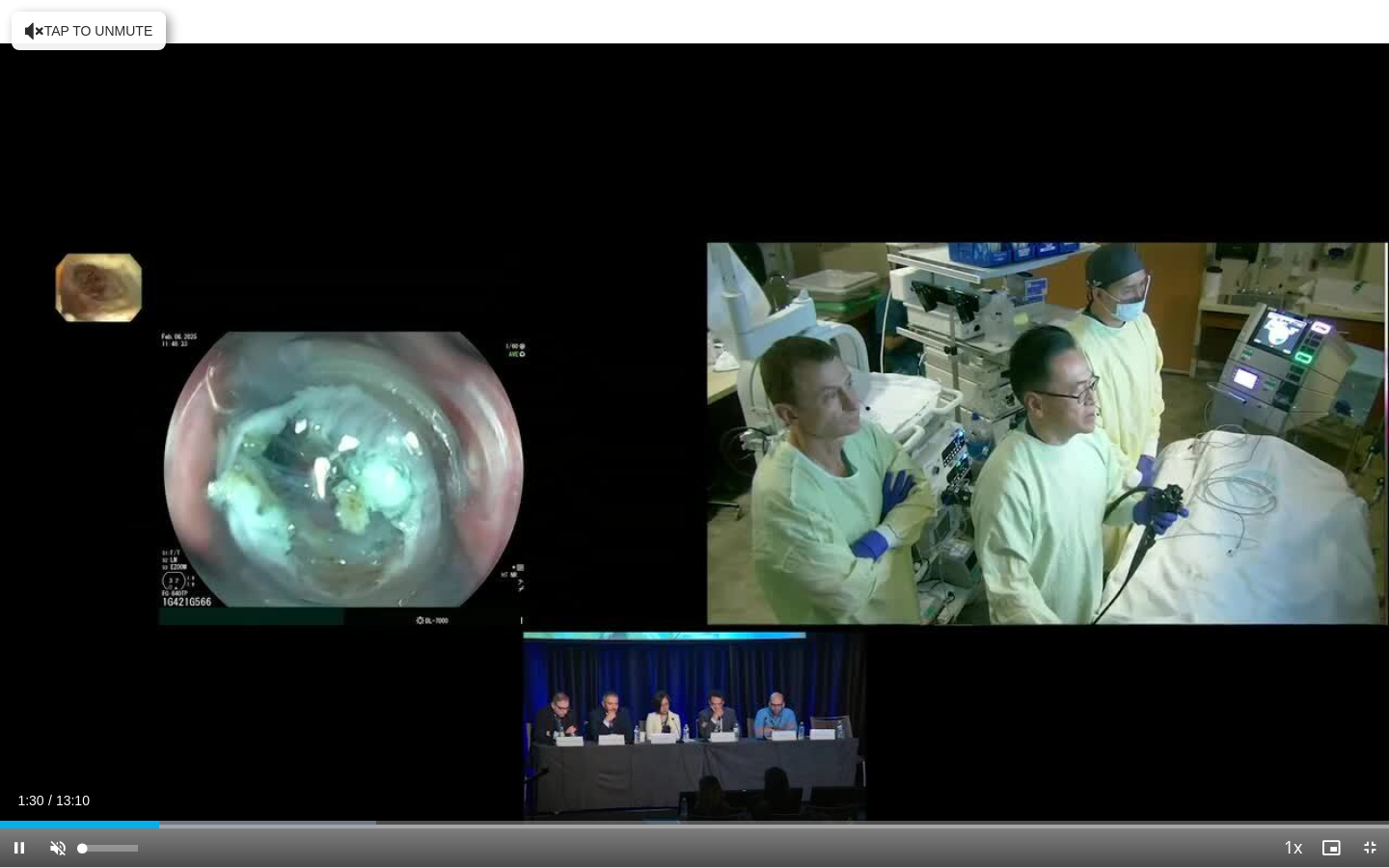 click at bounding box center [58, 848] 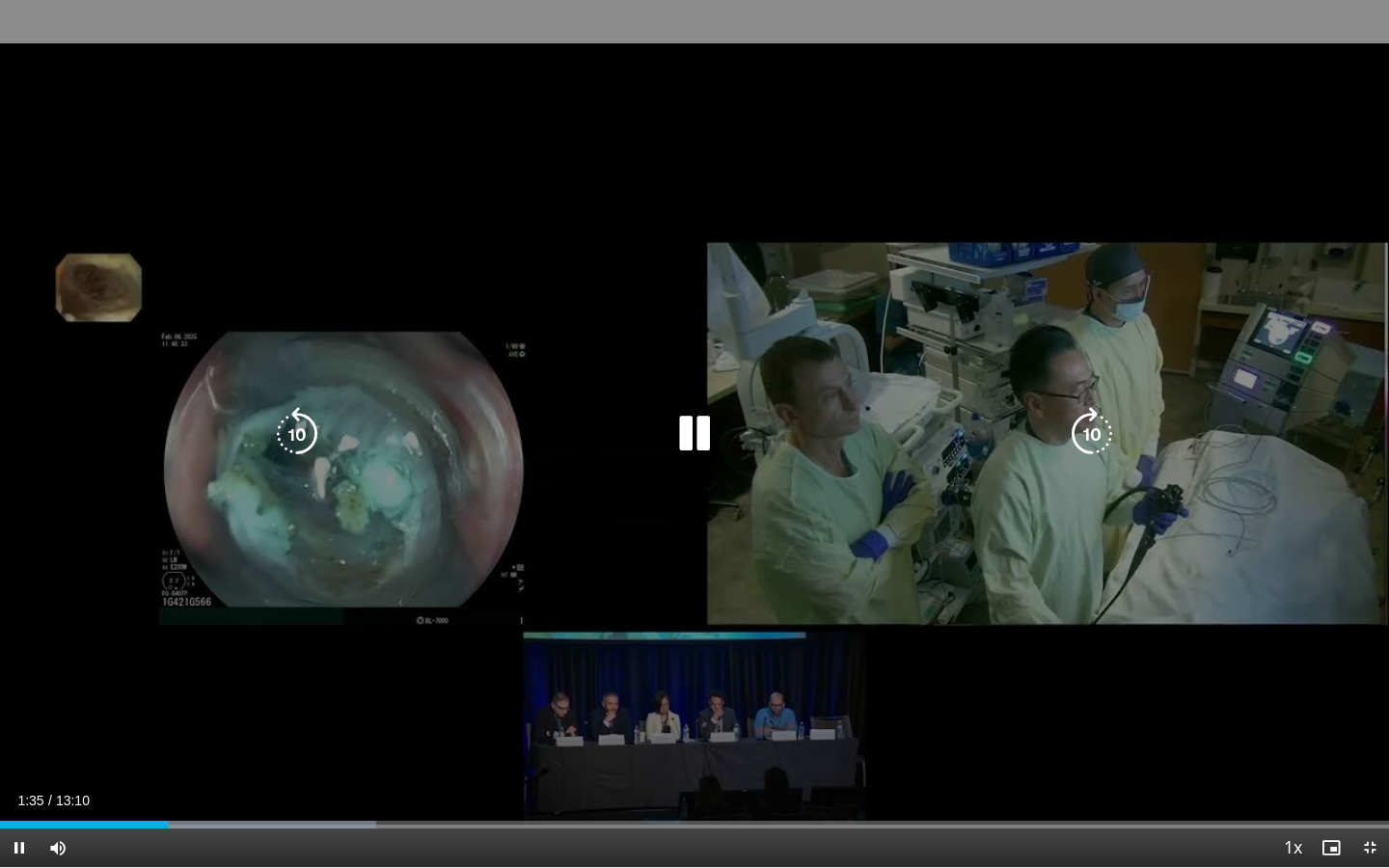 click at bounding box center (297, 434) 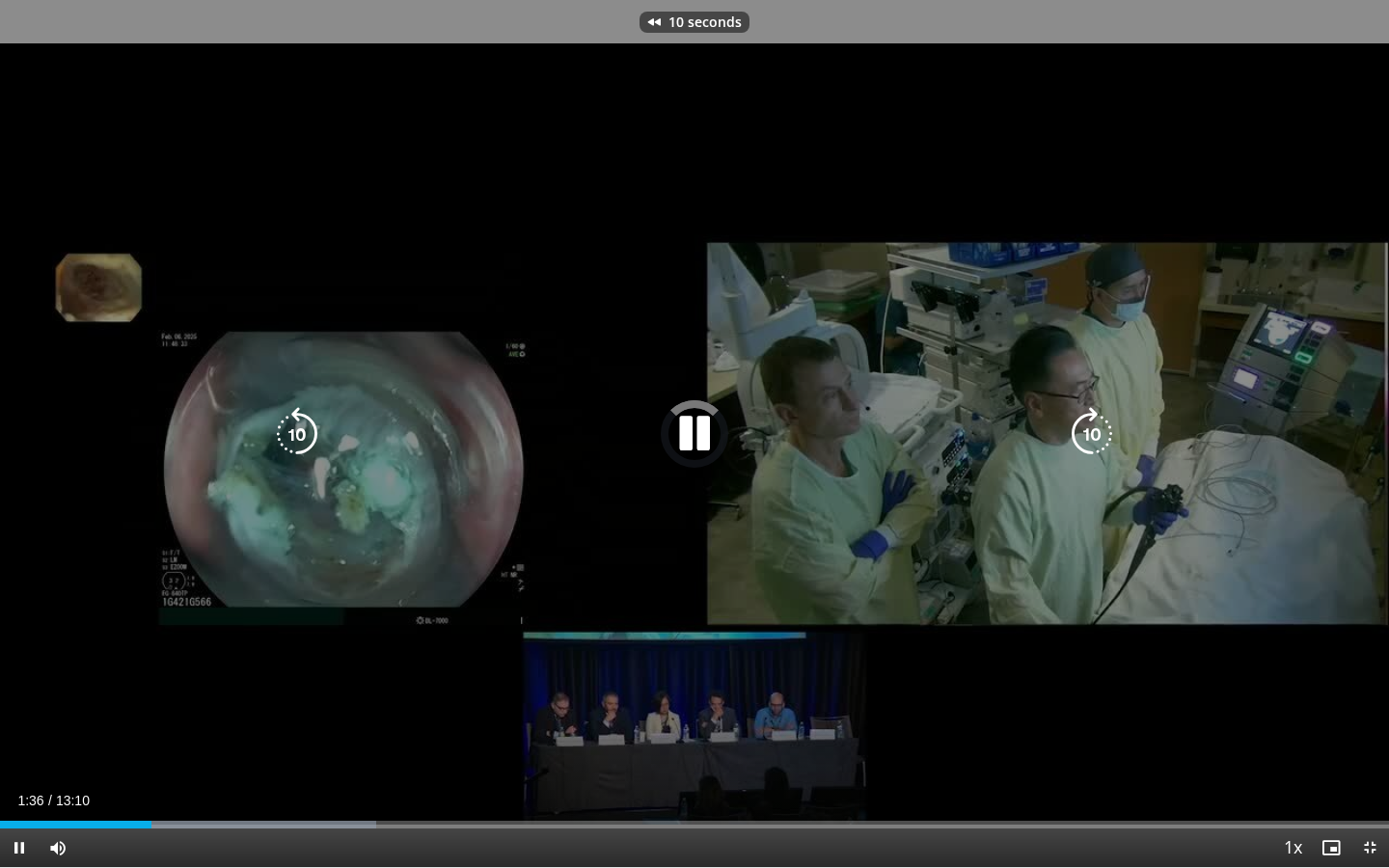 click at bounding box center [297, 434] 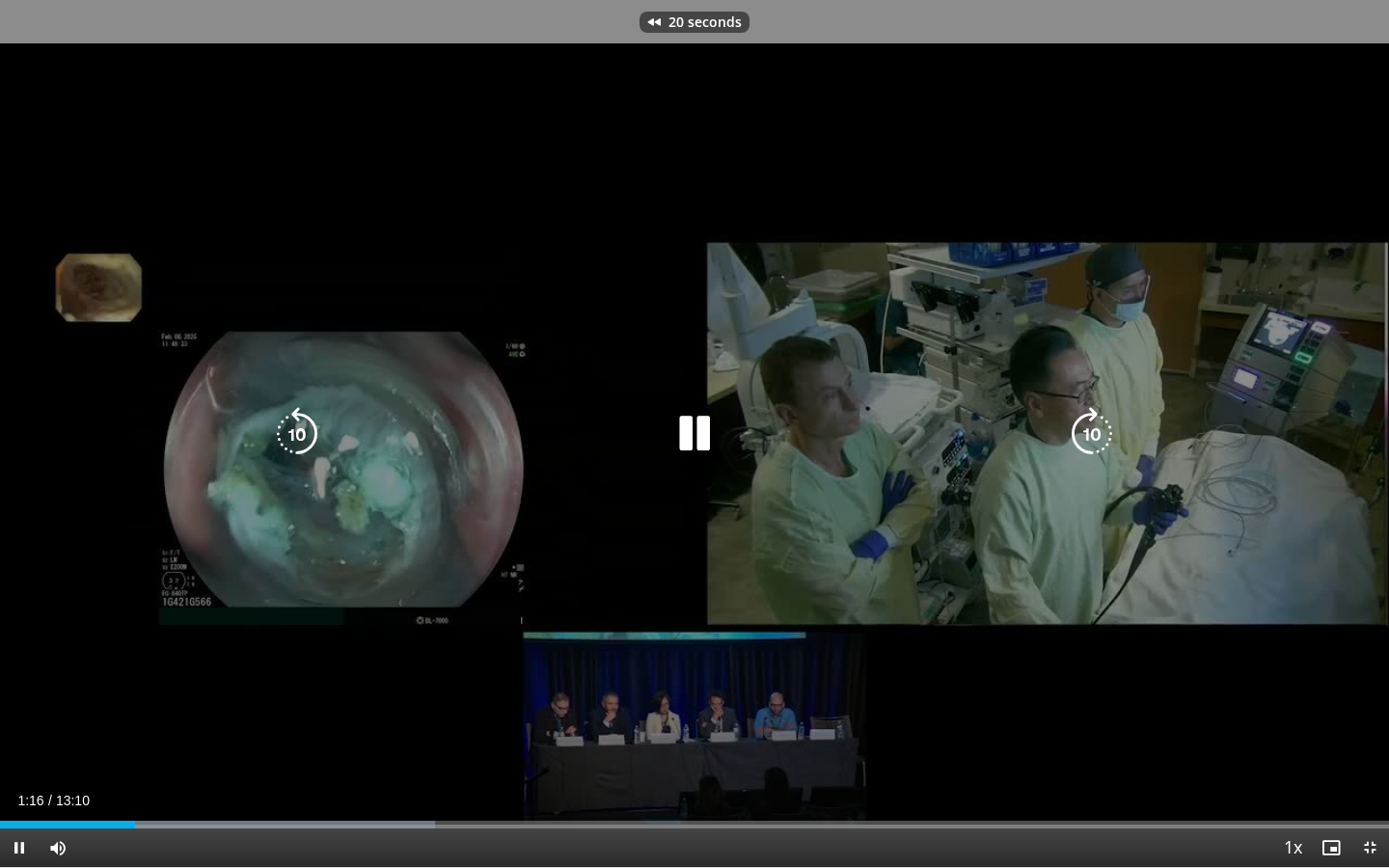 click at bounding box center (297, 434) 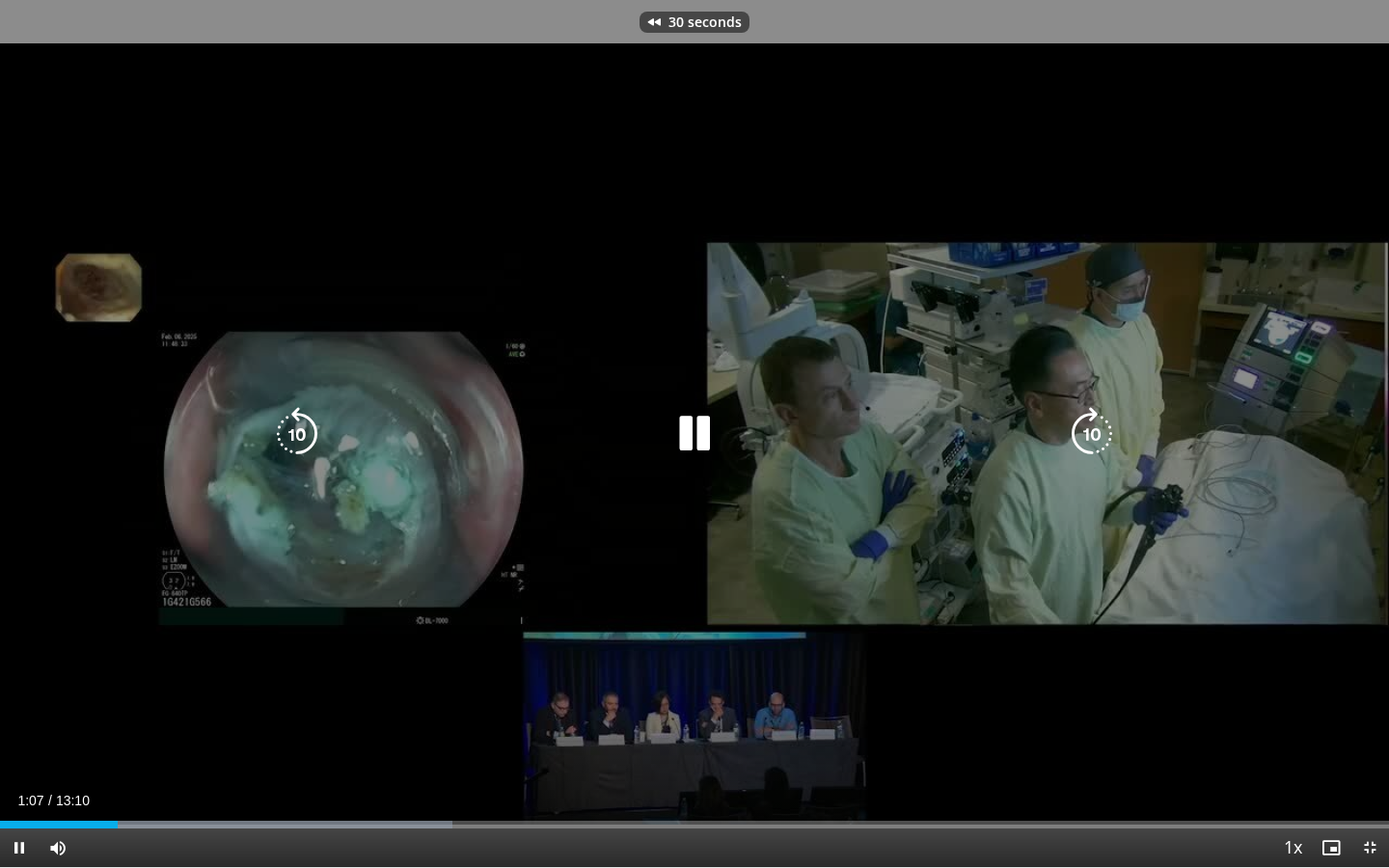 click at bounding box center (297, 434) 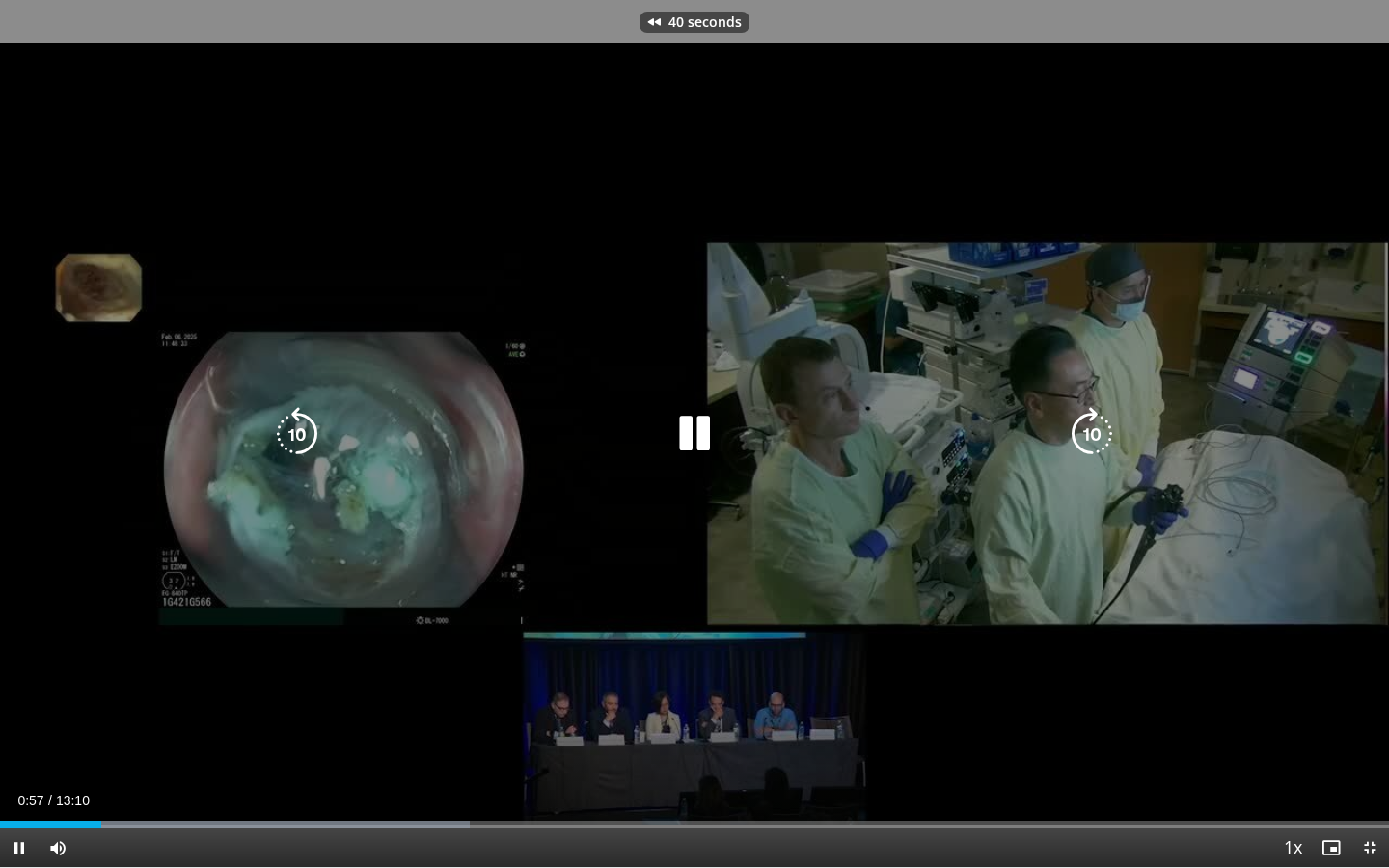 click at bounding box center [297, 434] 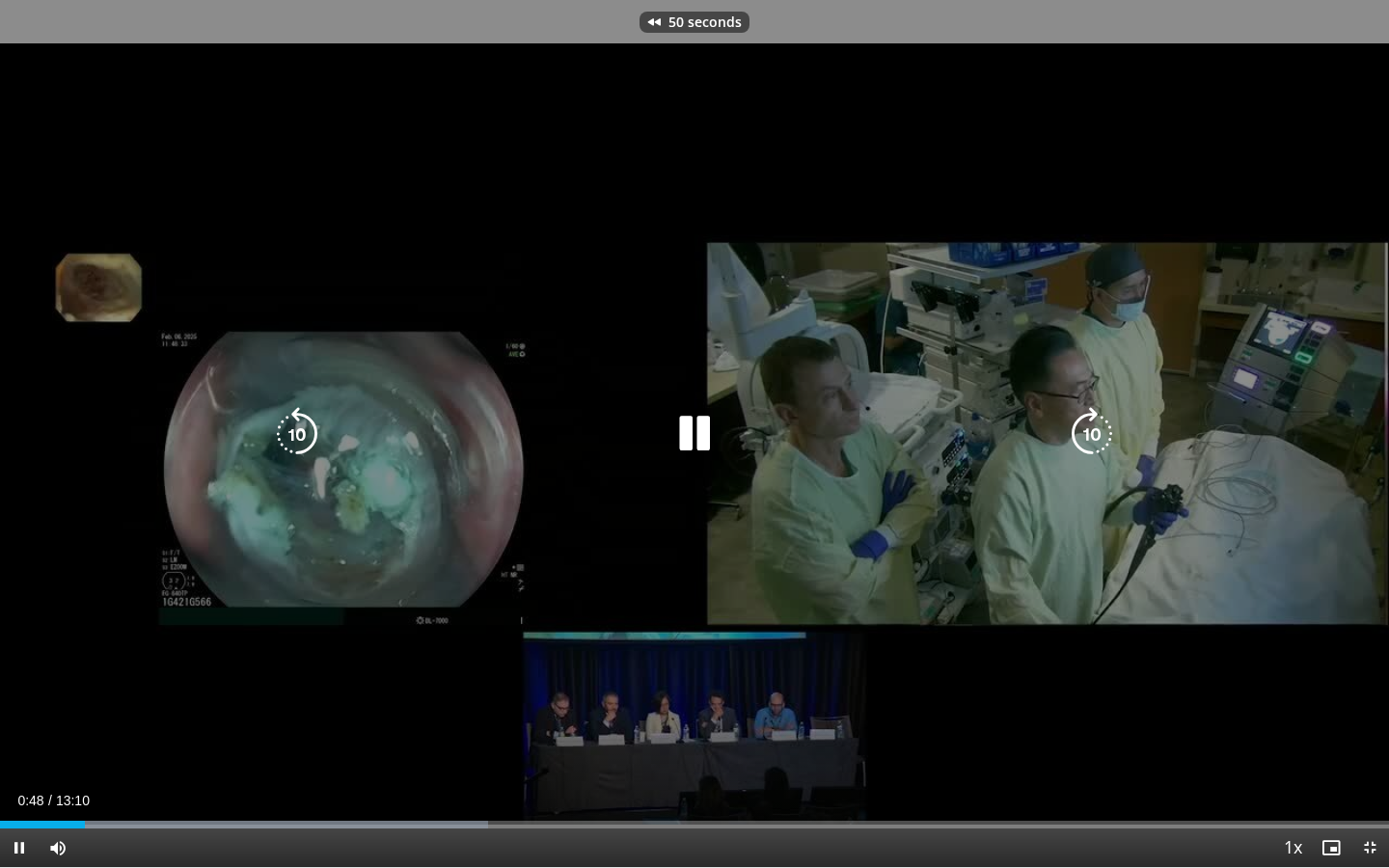 click at bounding box center [297, 434] 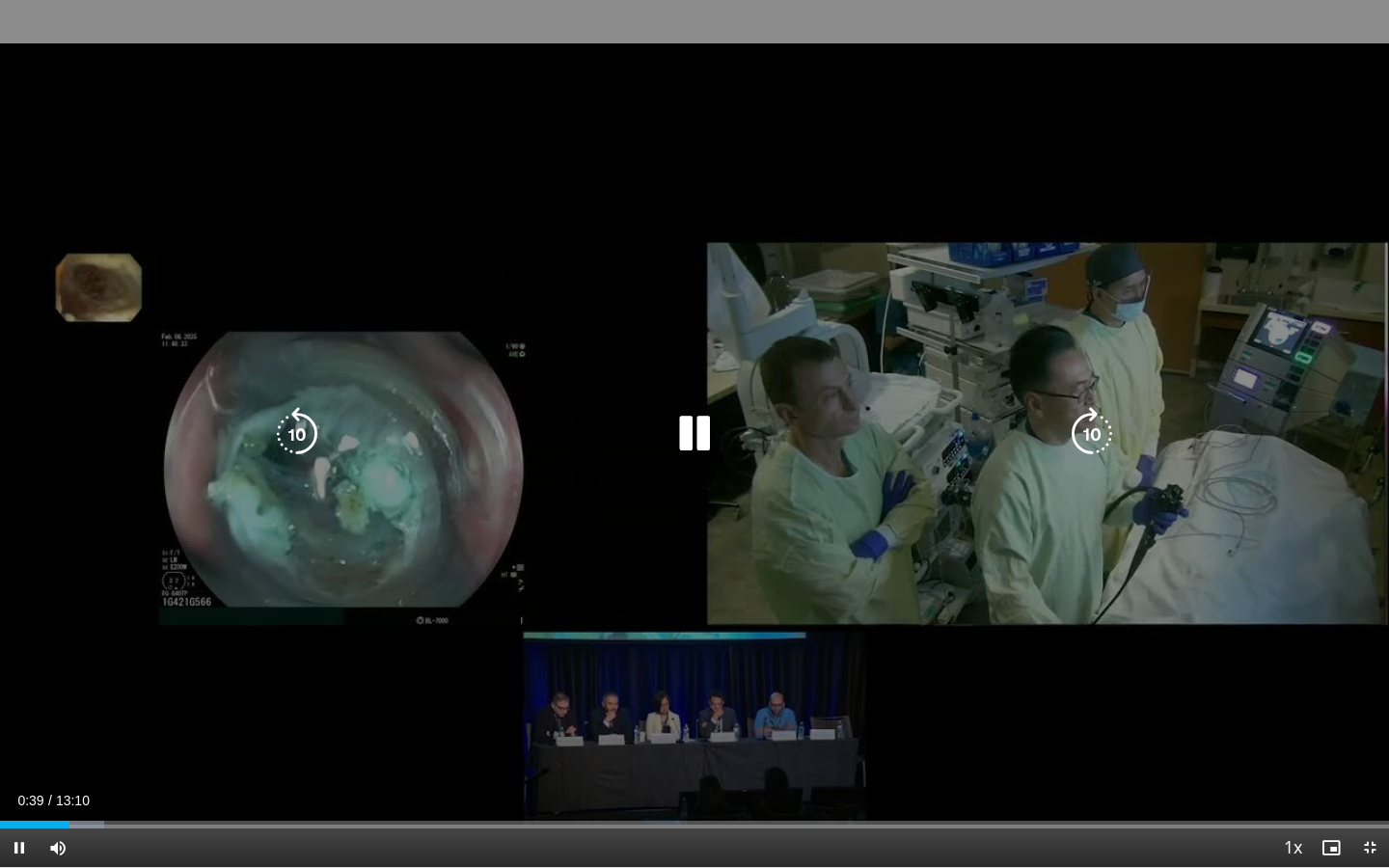 click at bounding box center [297, 434] 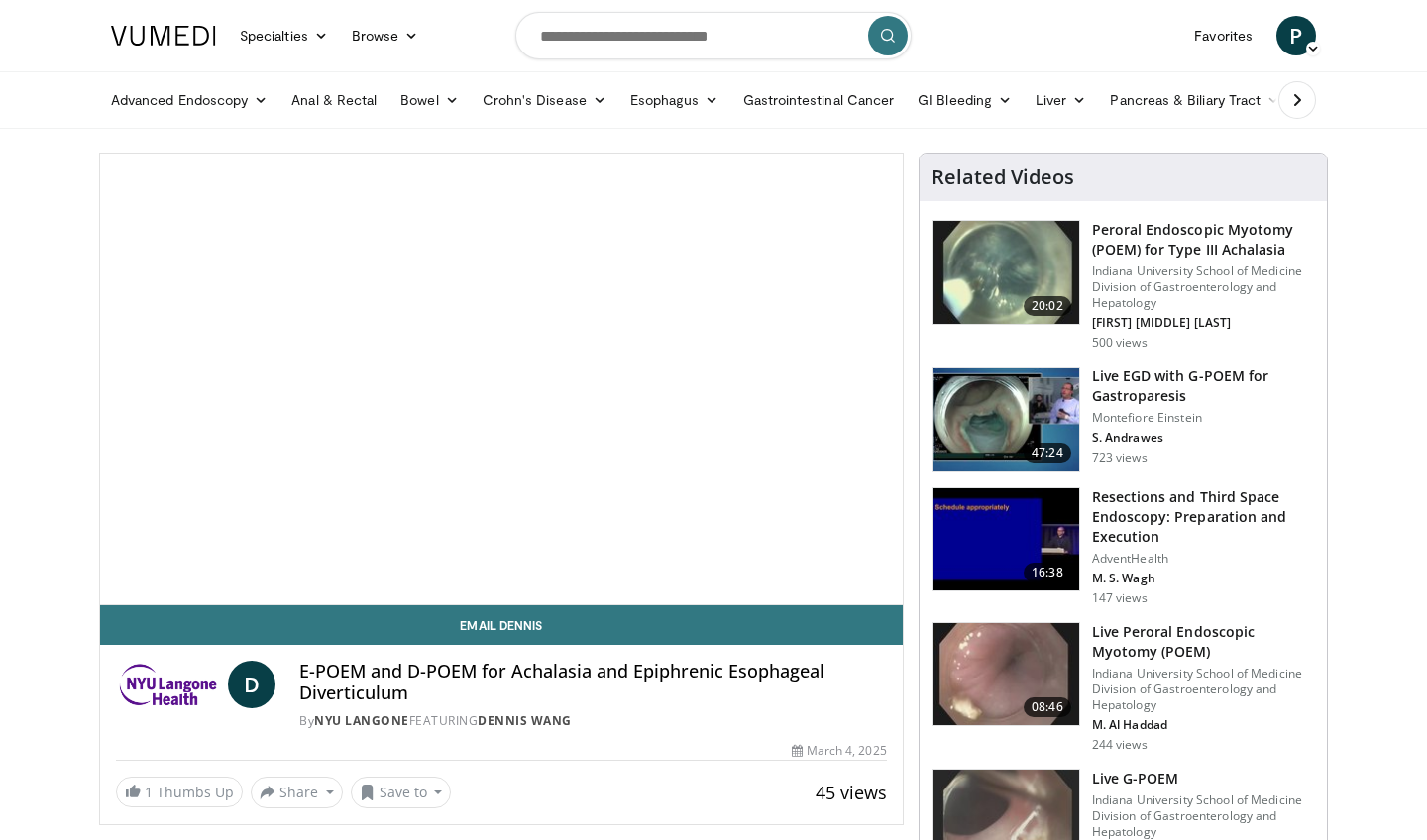 scroll, scrollTop: 0, scrollLeft: 0, axis: both 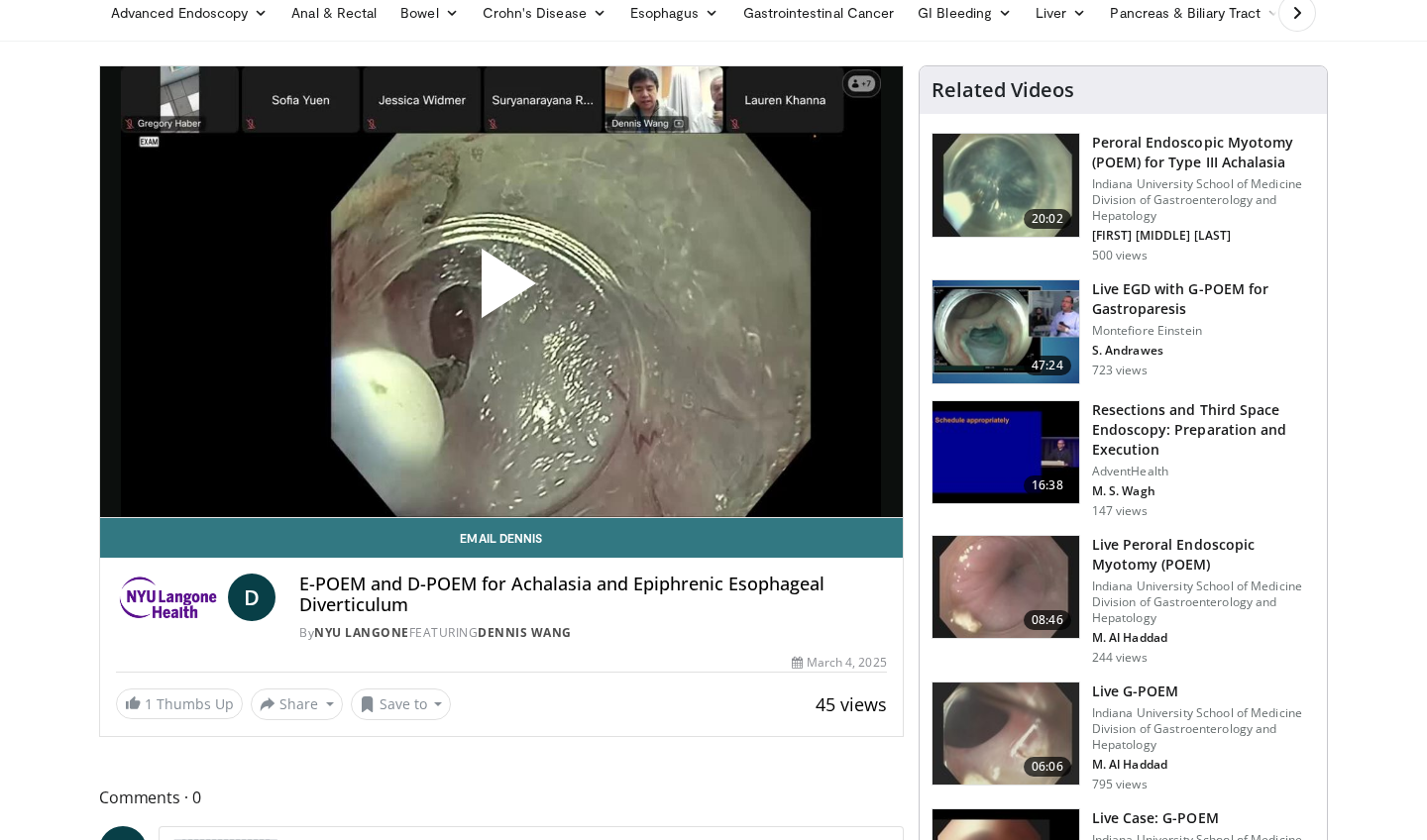 click at bounding box center [501, 291] 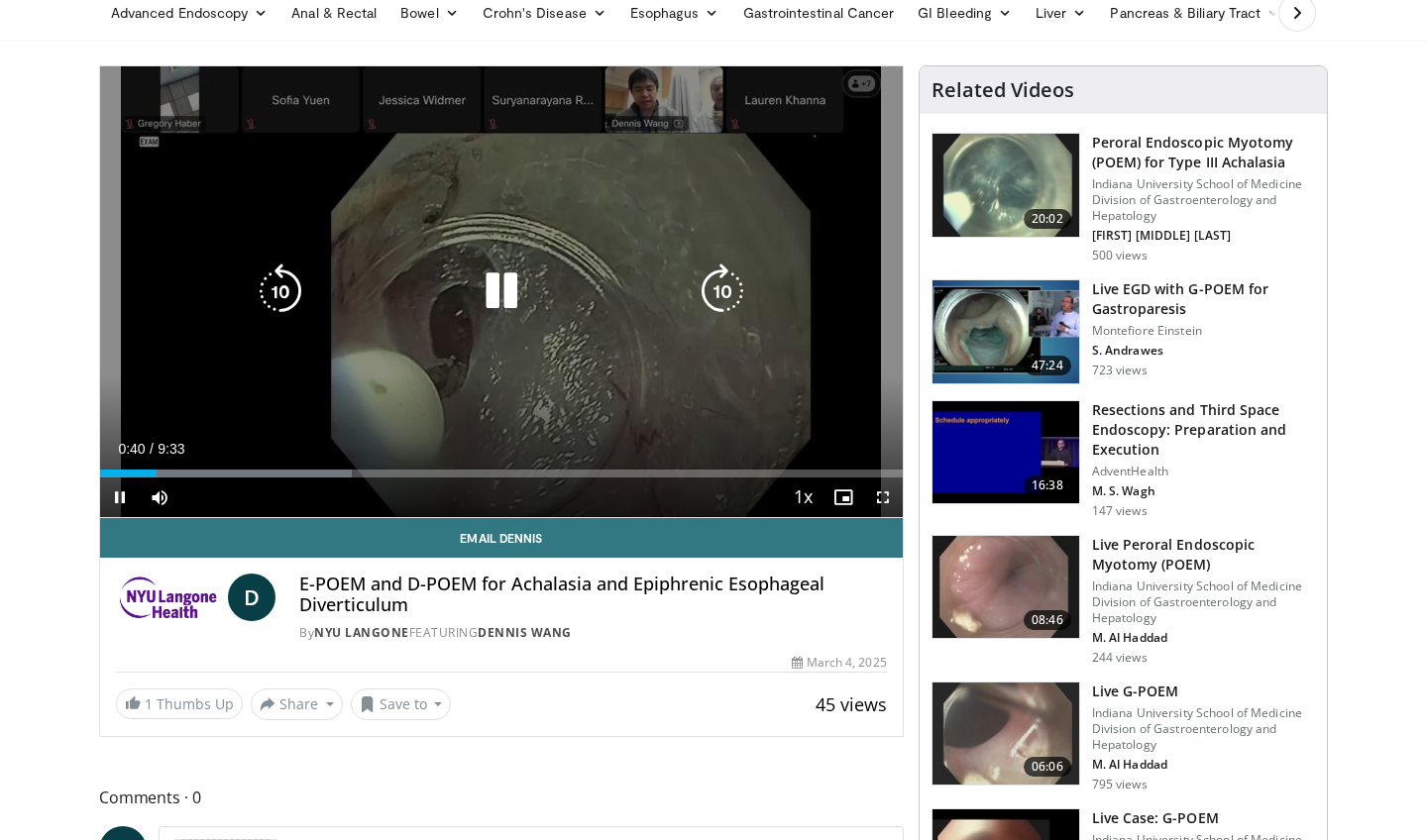 click at bounding box center [722, 291] 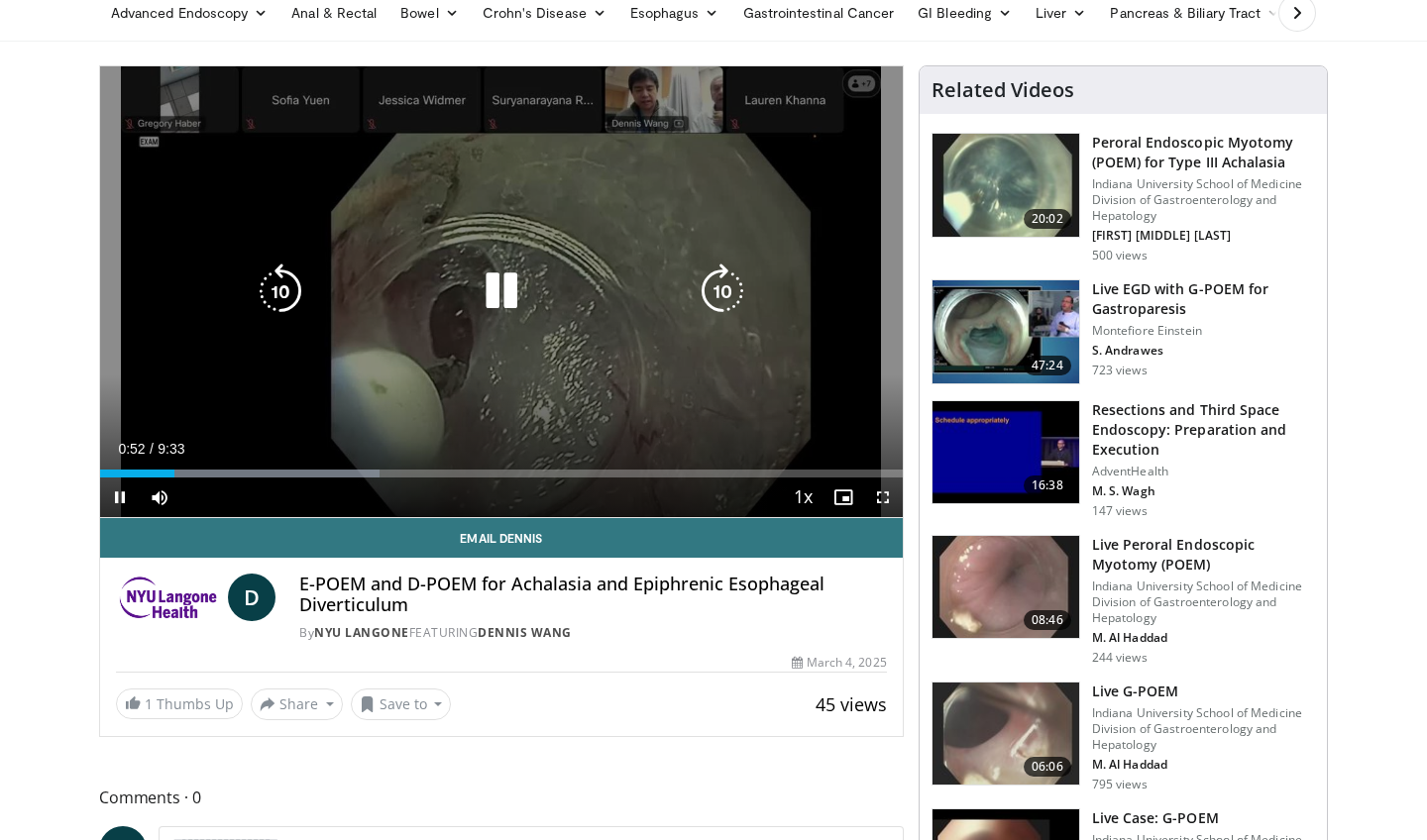 click on "10 seconds
Tap to unmute" at bounding box center [501, 291] 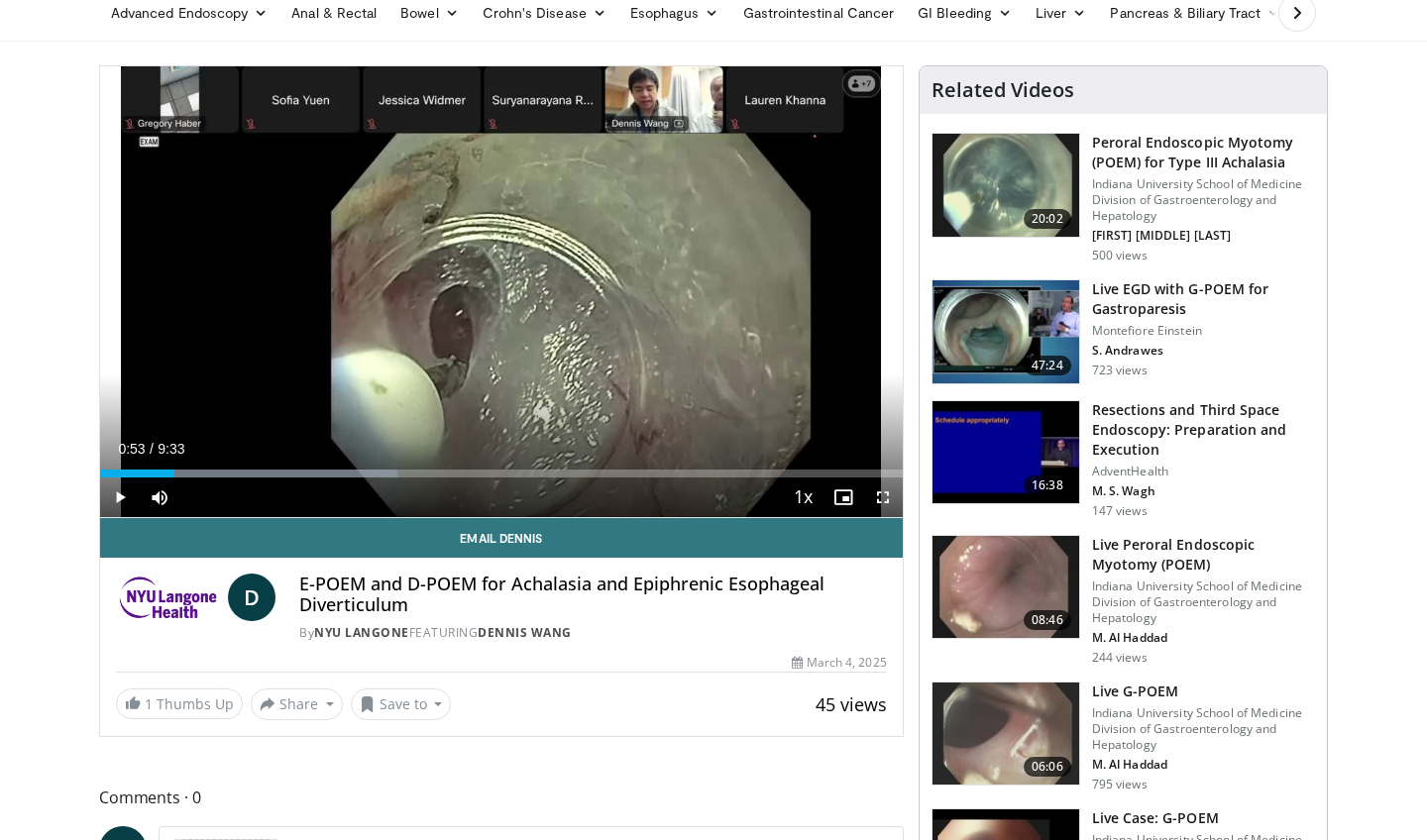 click at bounding box center [120, 497] 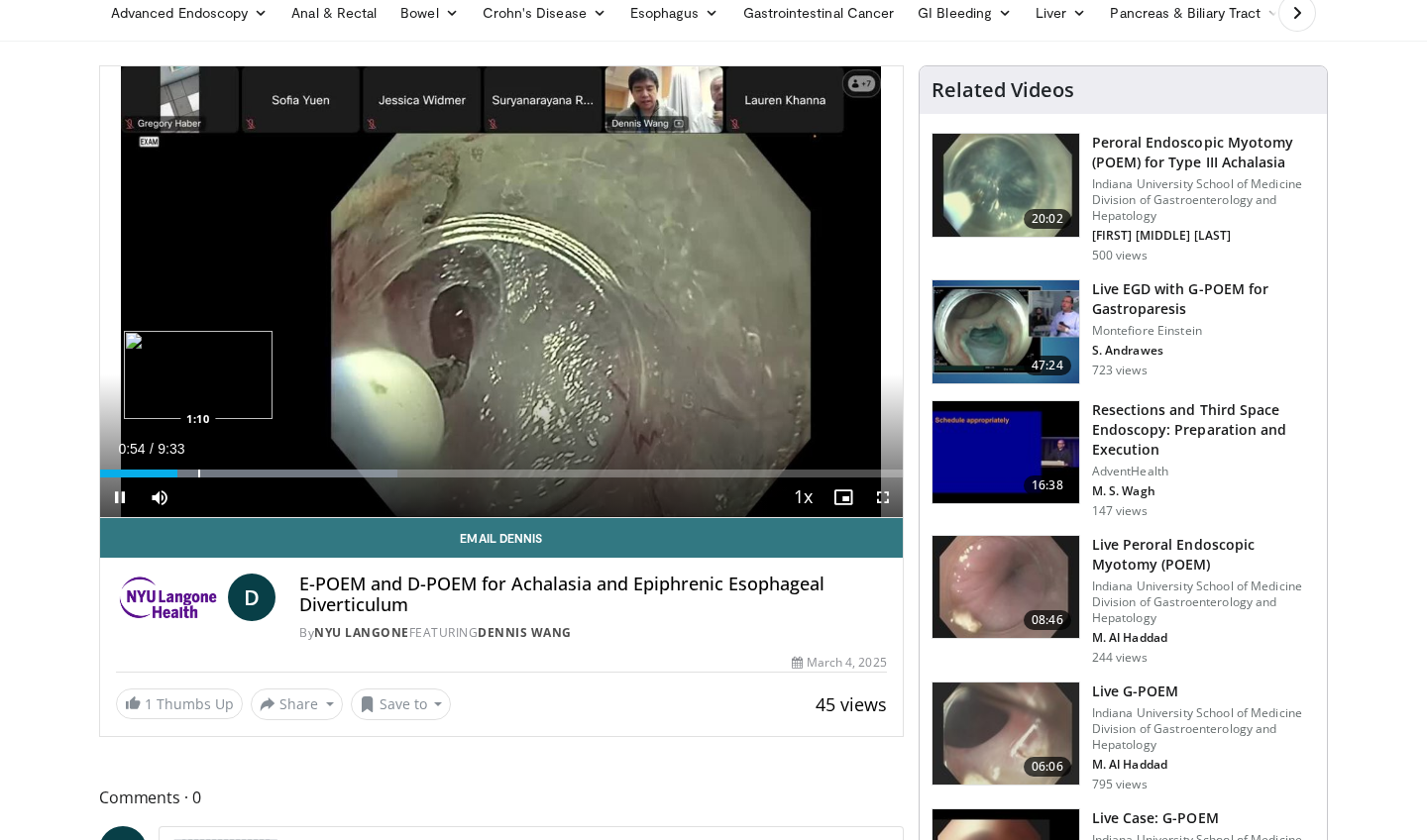 click at bounding box center [199, 473] 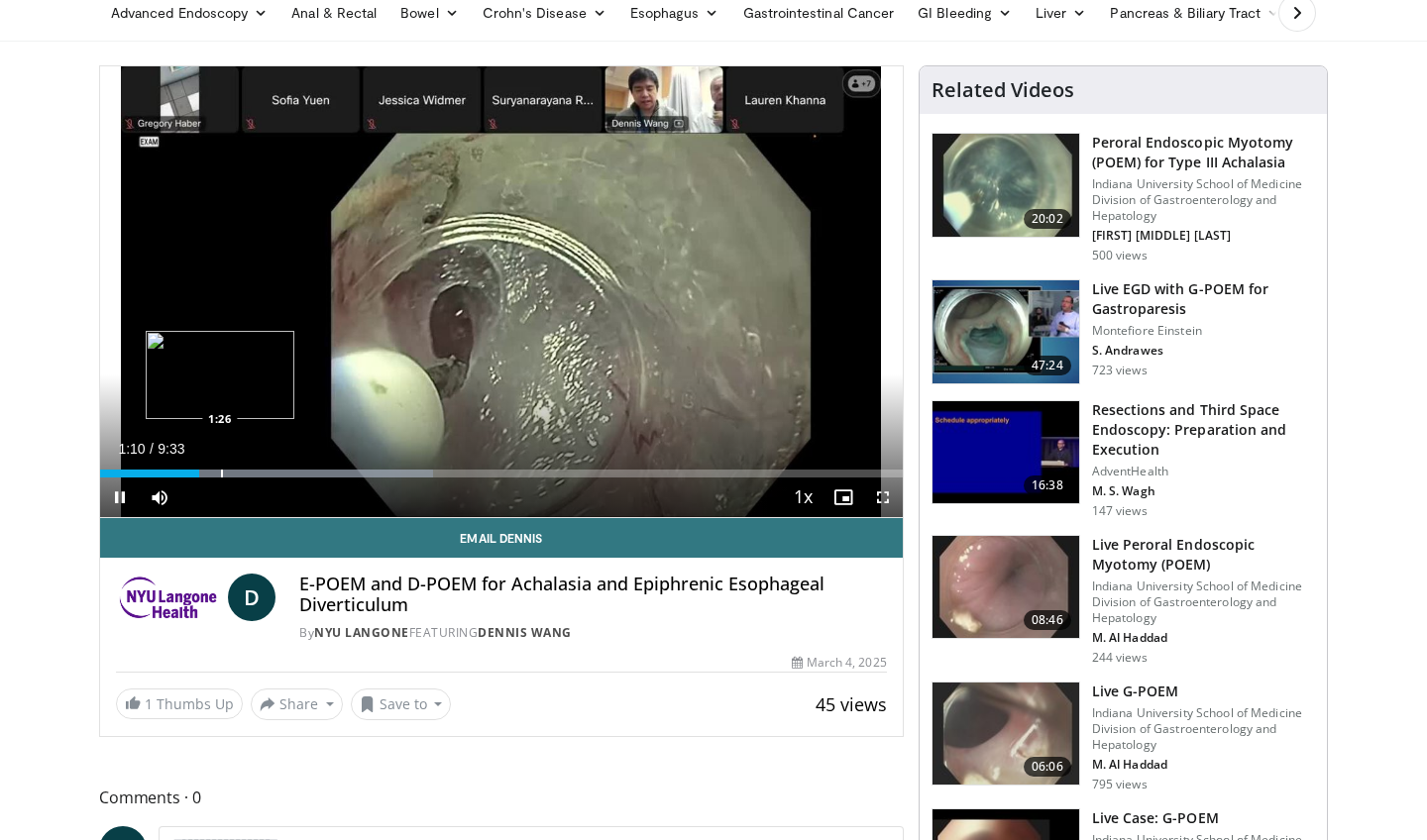 click at bounding box center (222, 473) 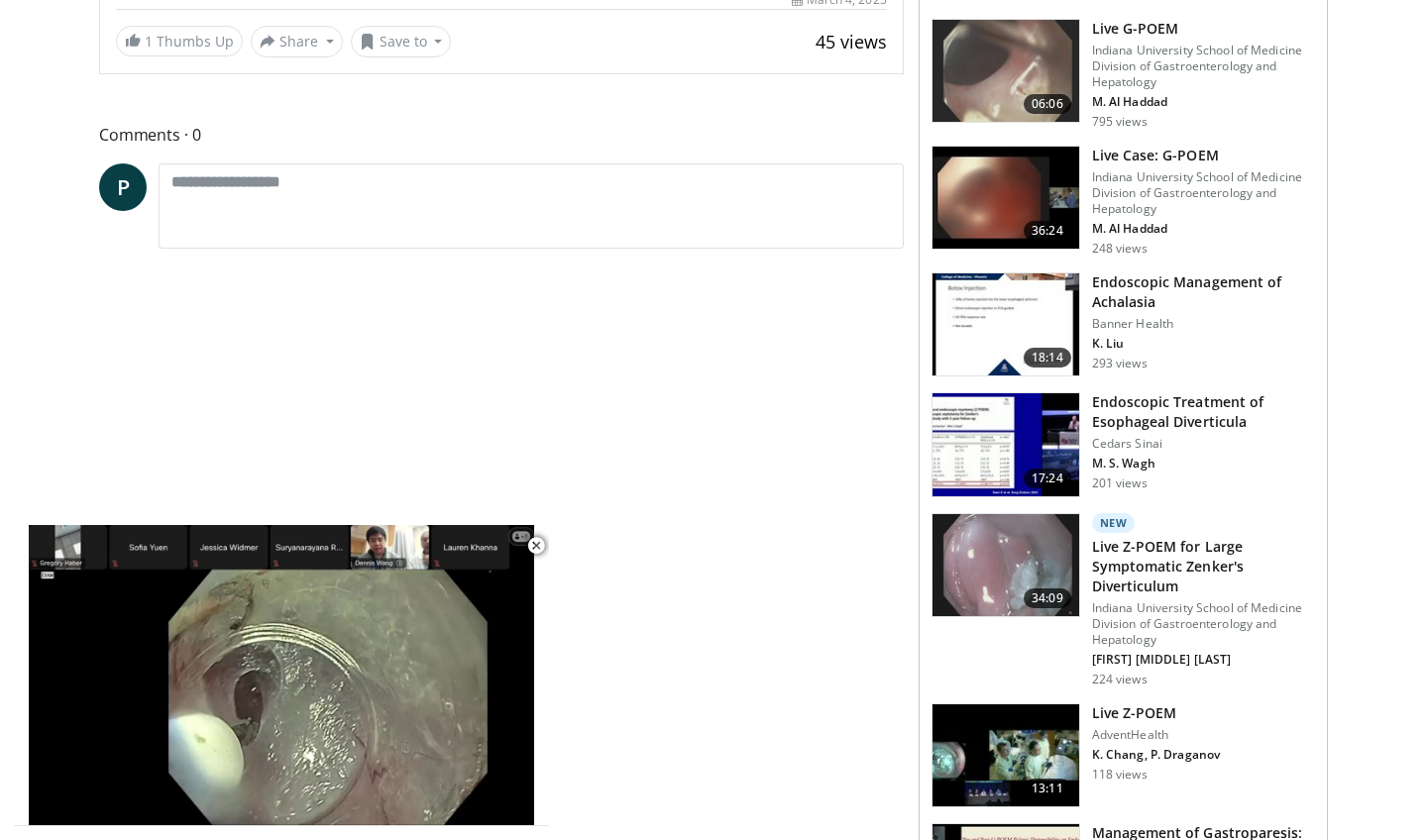 scroll, scrollTop: 754, scrollLeft: 0, axis: vertical 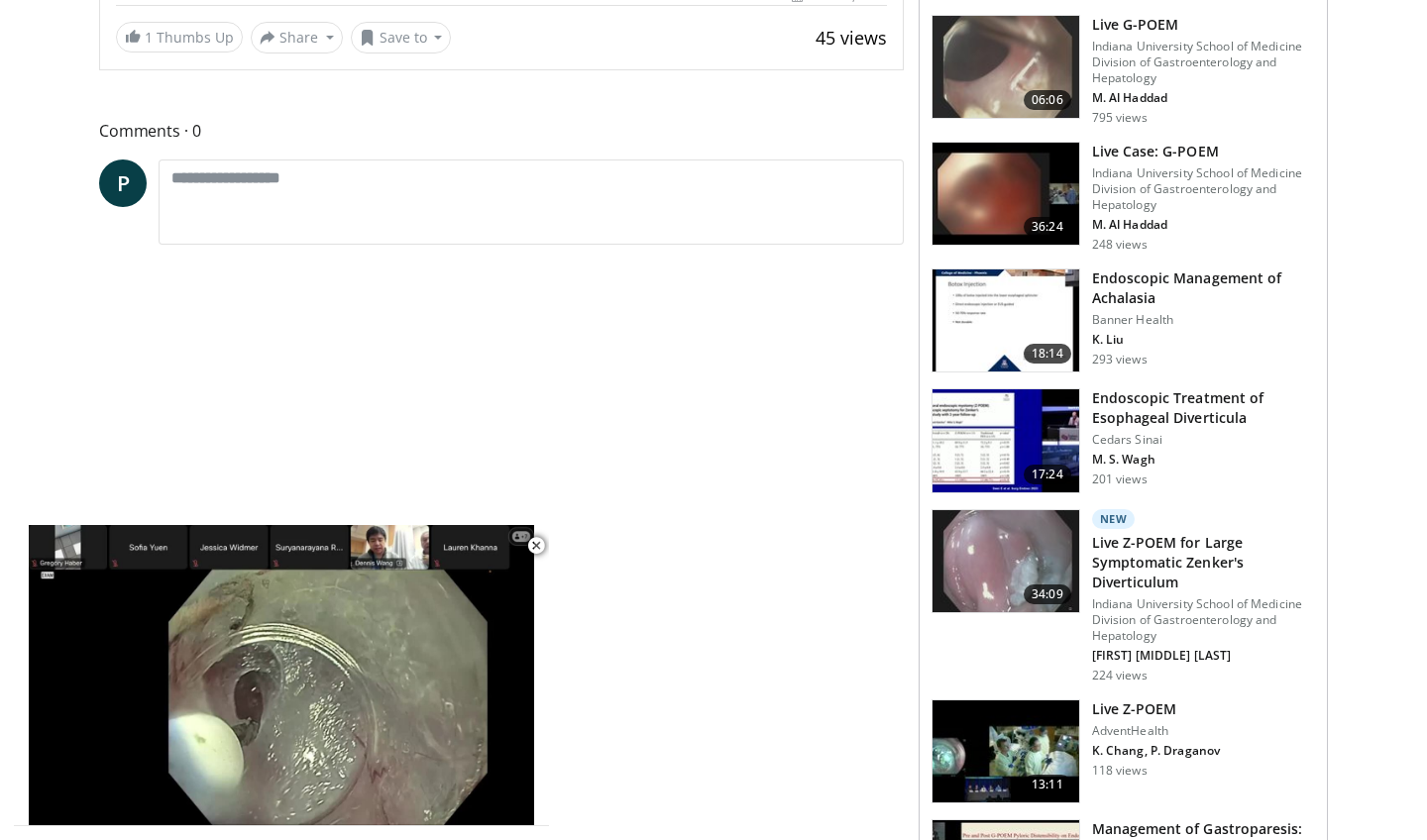 click on "Live Z-POEM for Large Symptomatic Zenker's Diverticulum" at bounding box center [1203, 563] 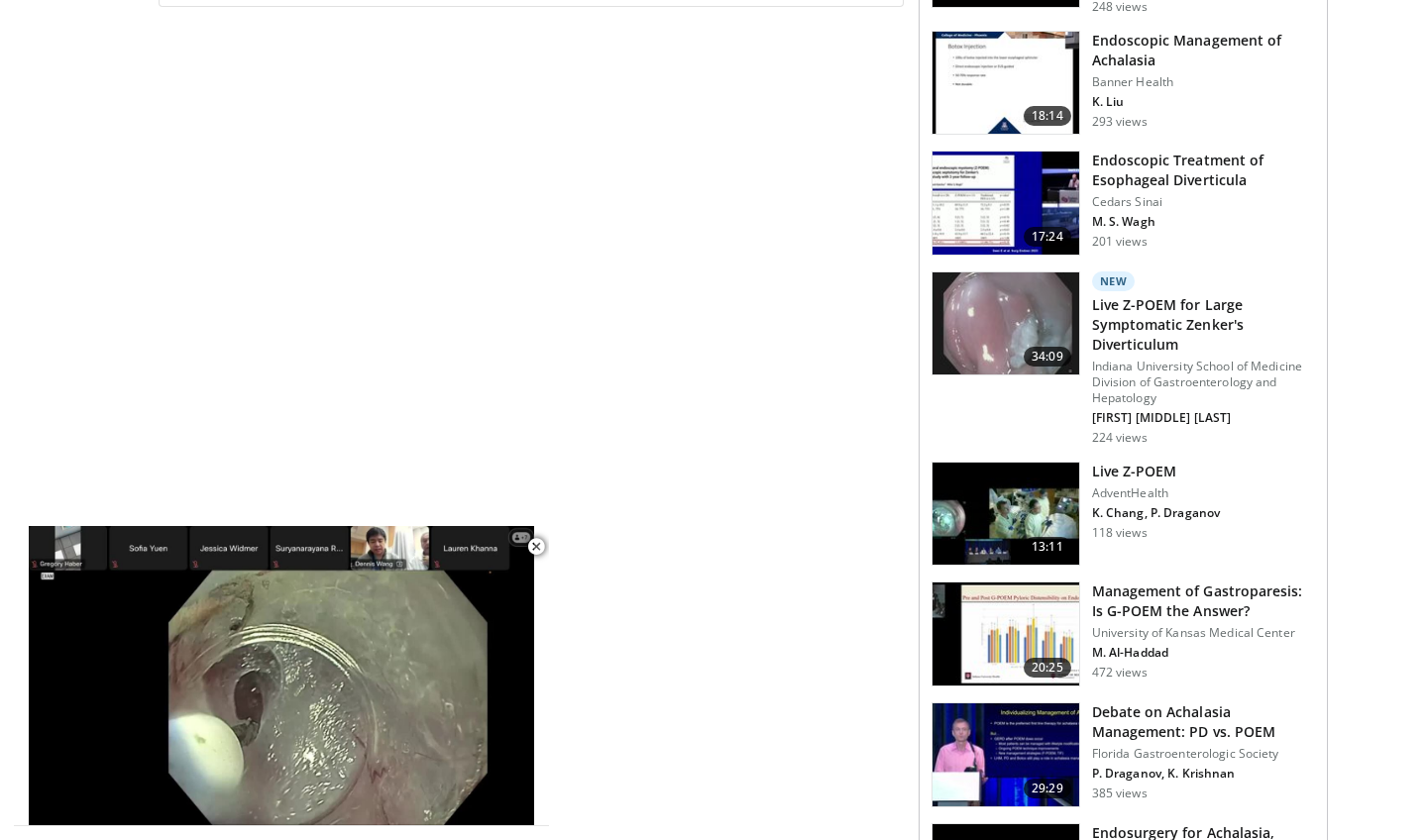 scroll, scrollTop: 994, scrollLeft: 0, axis: vertical 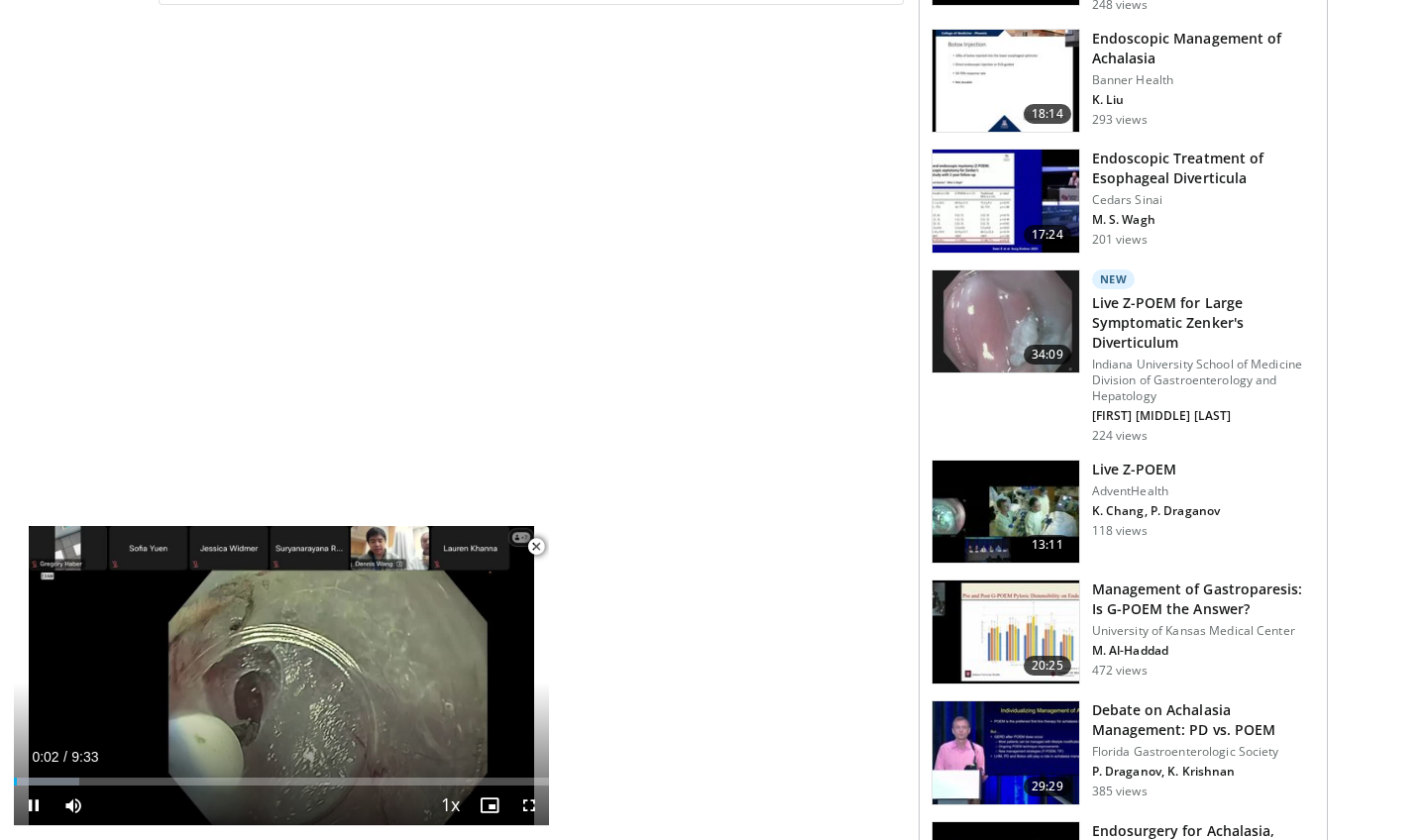 click at bounding box center (536, 547) 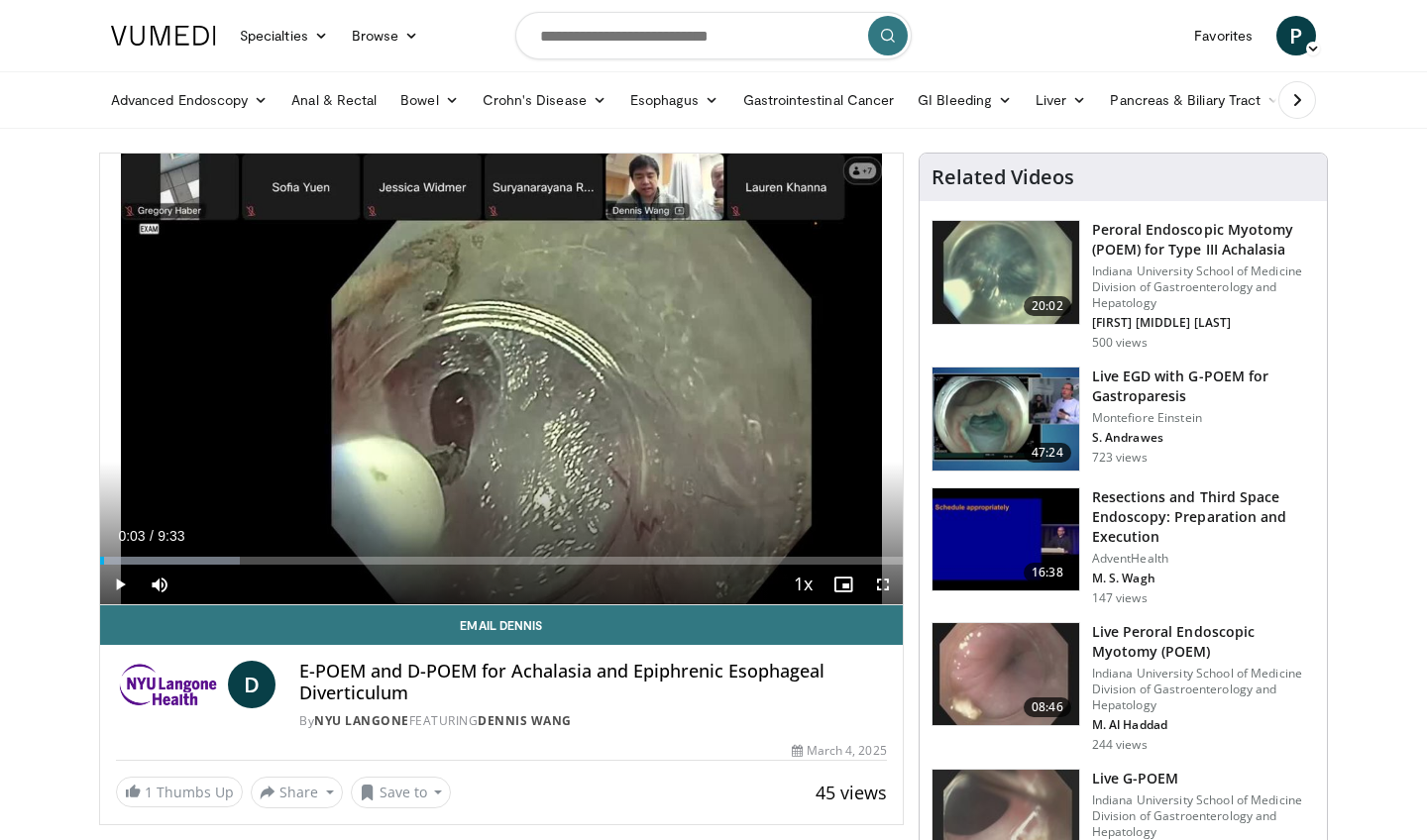 scroll, scrollTop: 0, scrollLeft: 0, axis: both 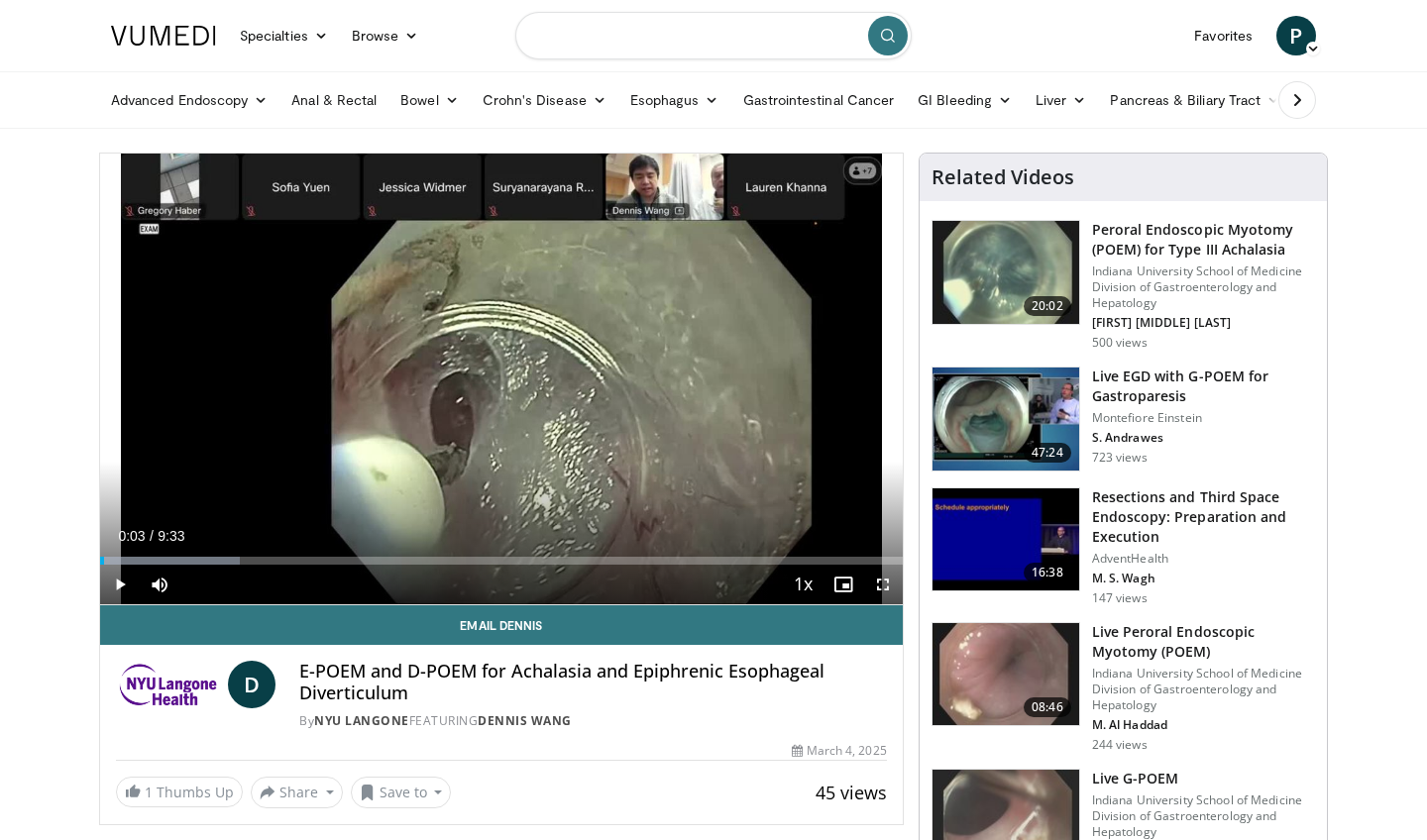 click at bounding box center [714, 36] 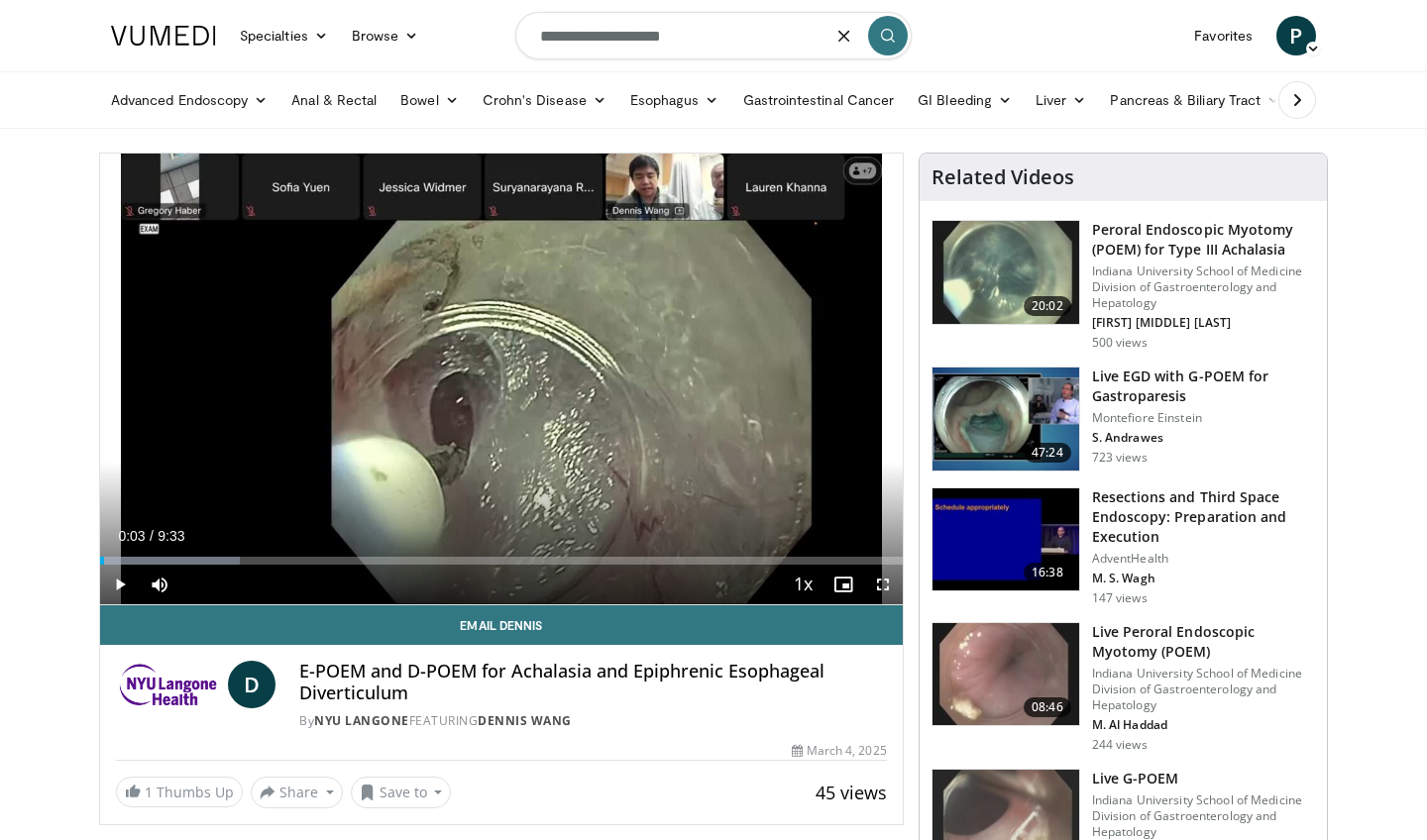 type on "**********" 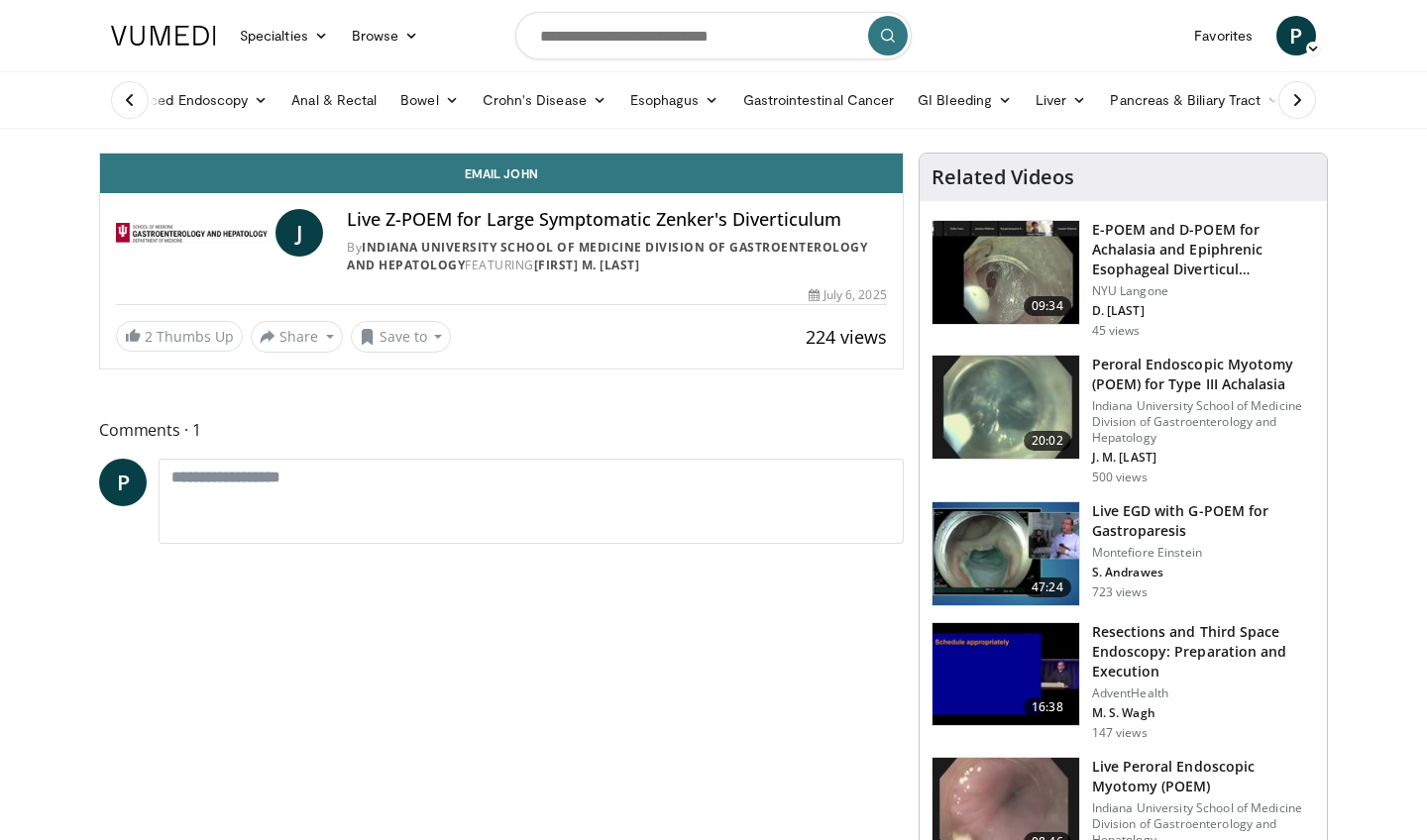 scroll, scrollTop: 0, scrollLeft: 0, axis: both 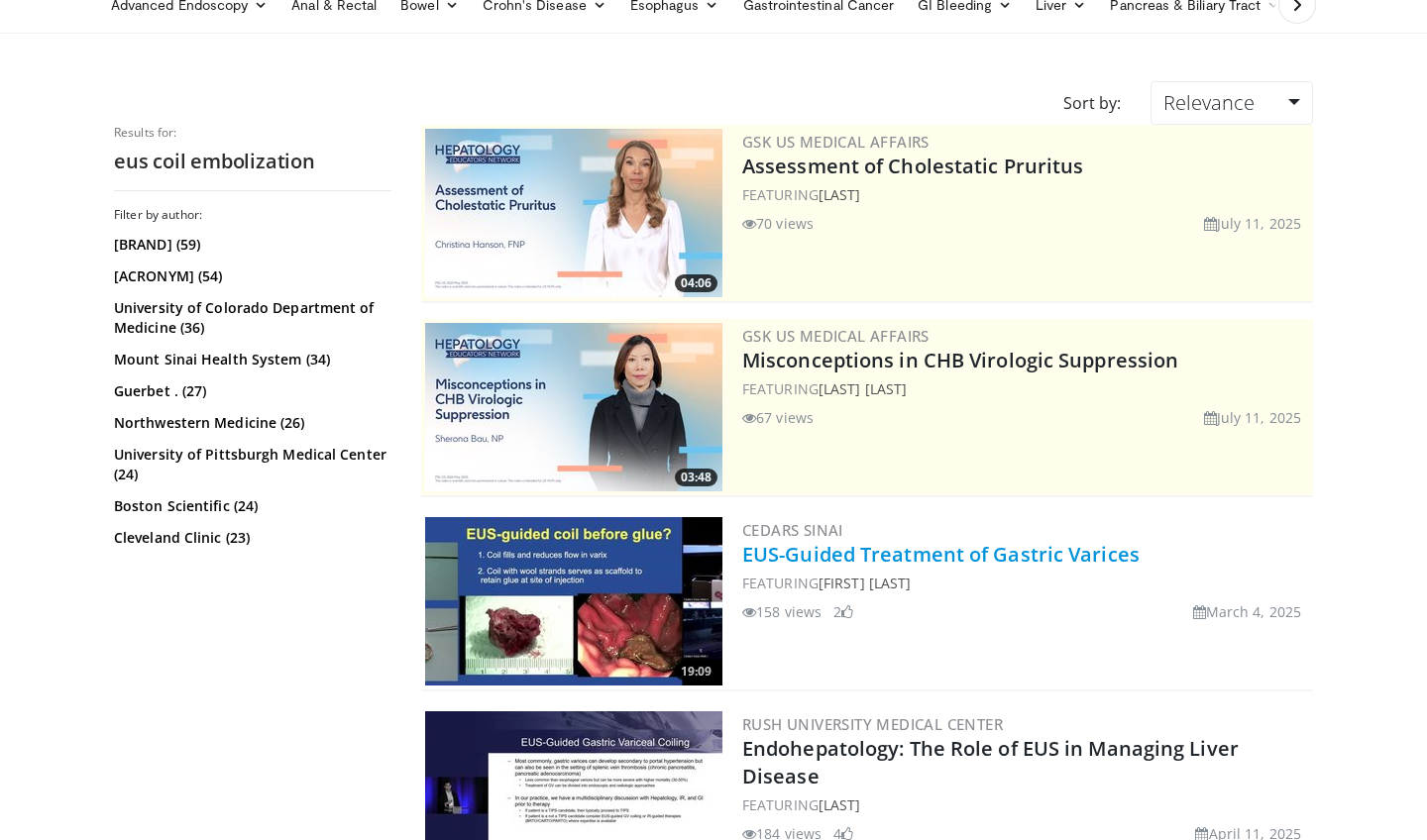 click on "EUS-Guided Treatment of Gastric Varices" at bounding box center [940, 554] 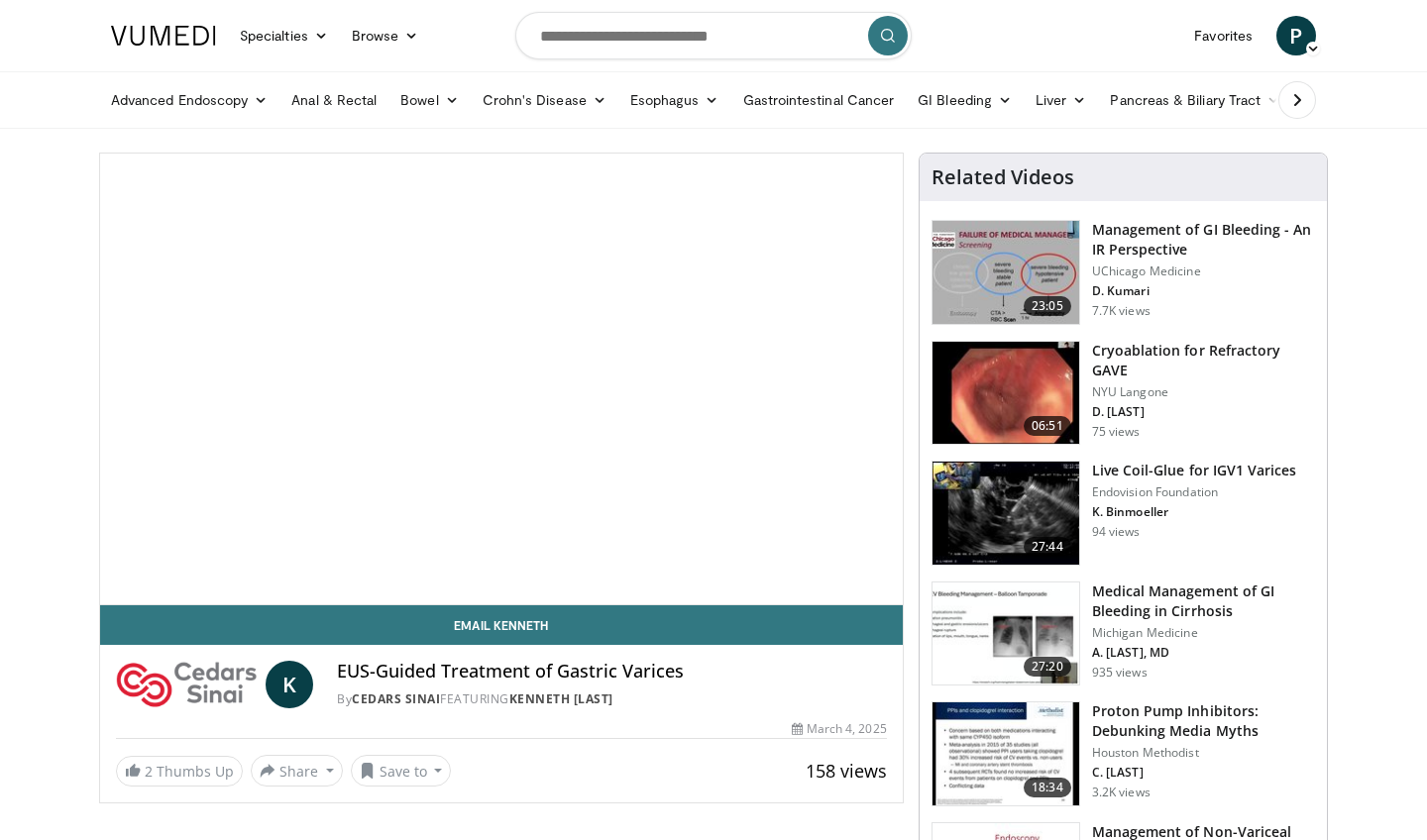 scroll, scrollTop: 0, scrollLeft: 0, axis: both 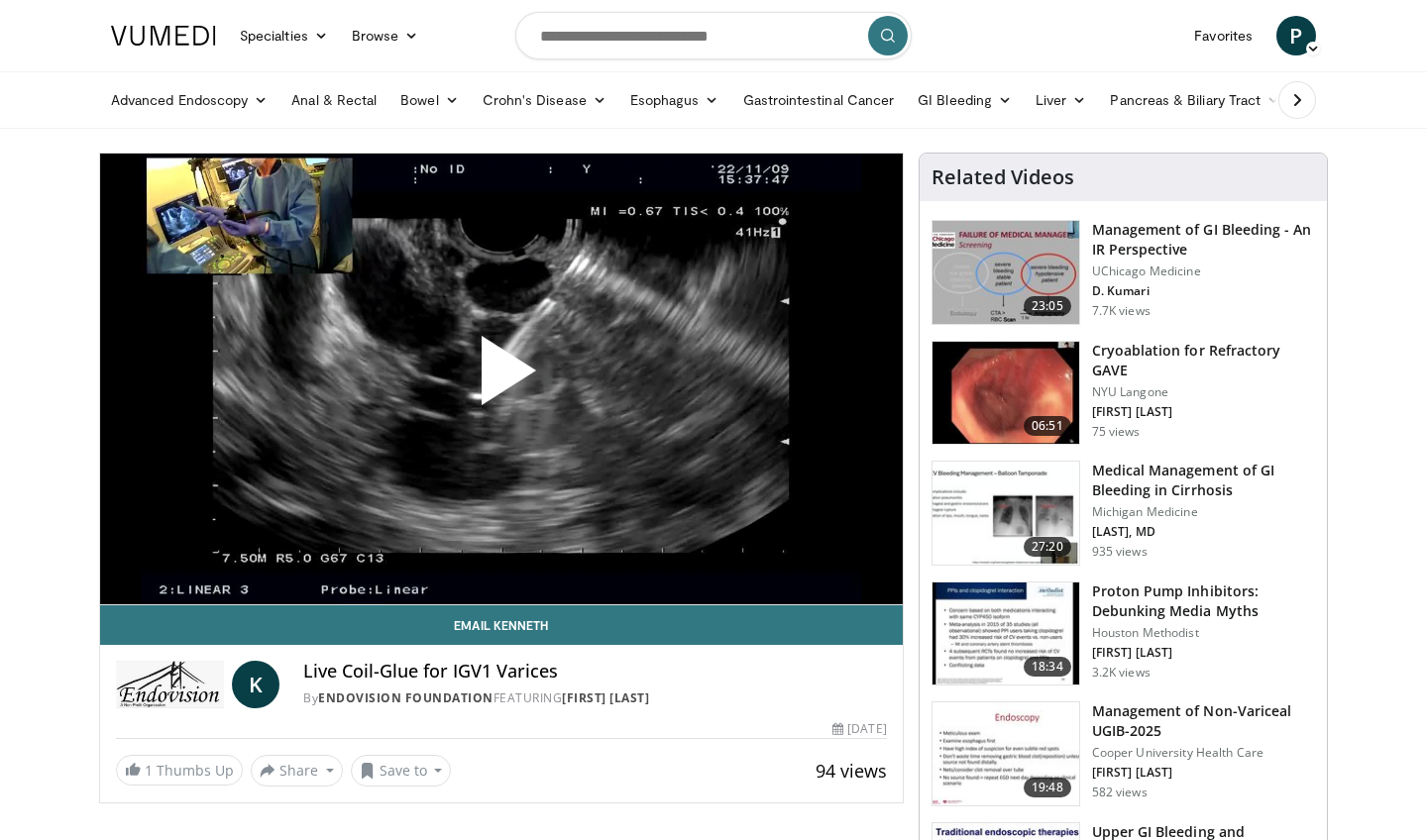click at bounding box center (501, 378) 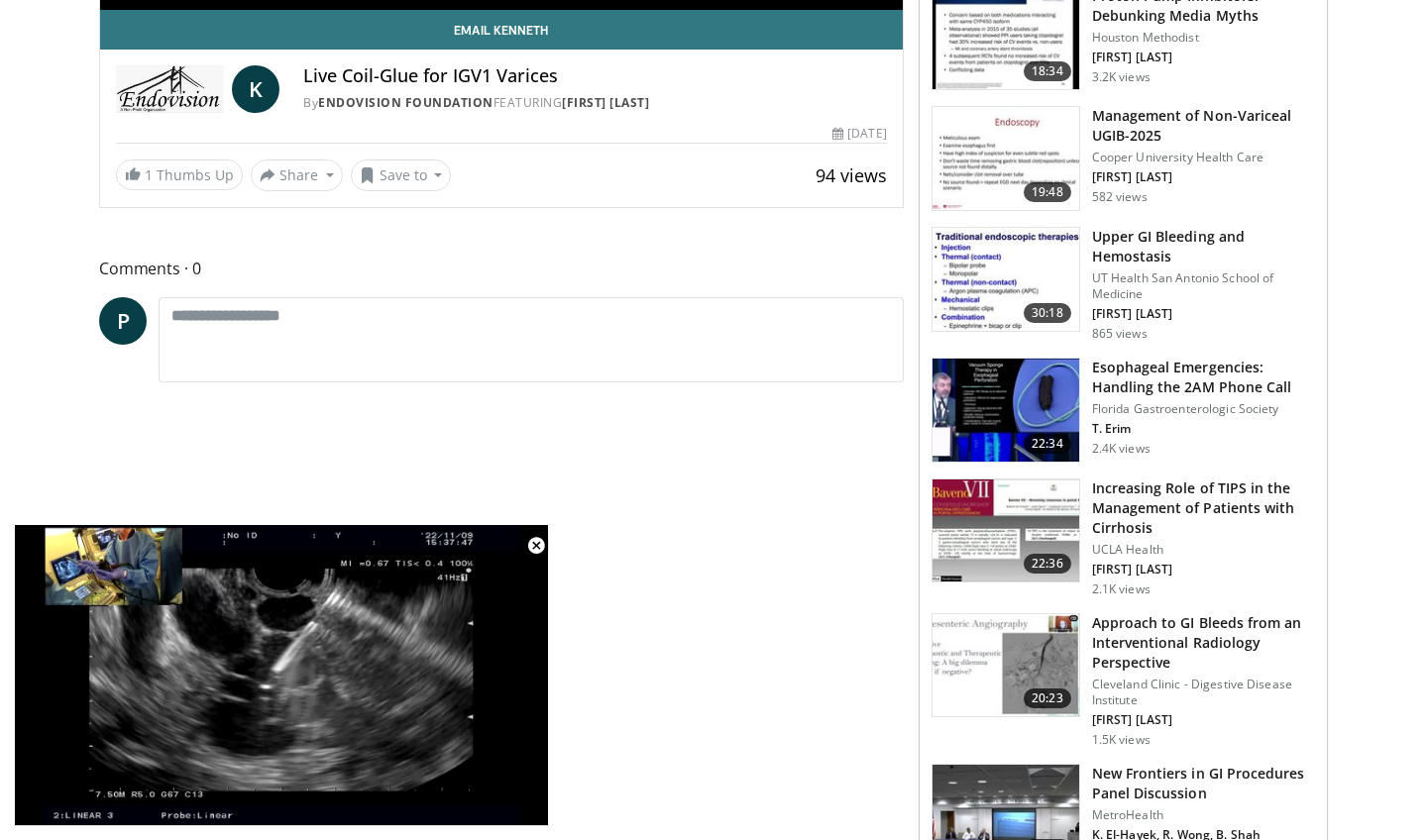 scroll, scrollTop: 596, scrollLeft: 0, axis: vertical 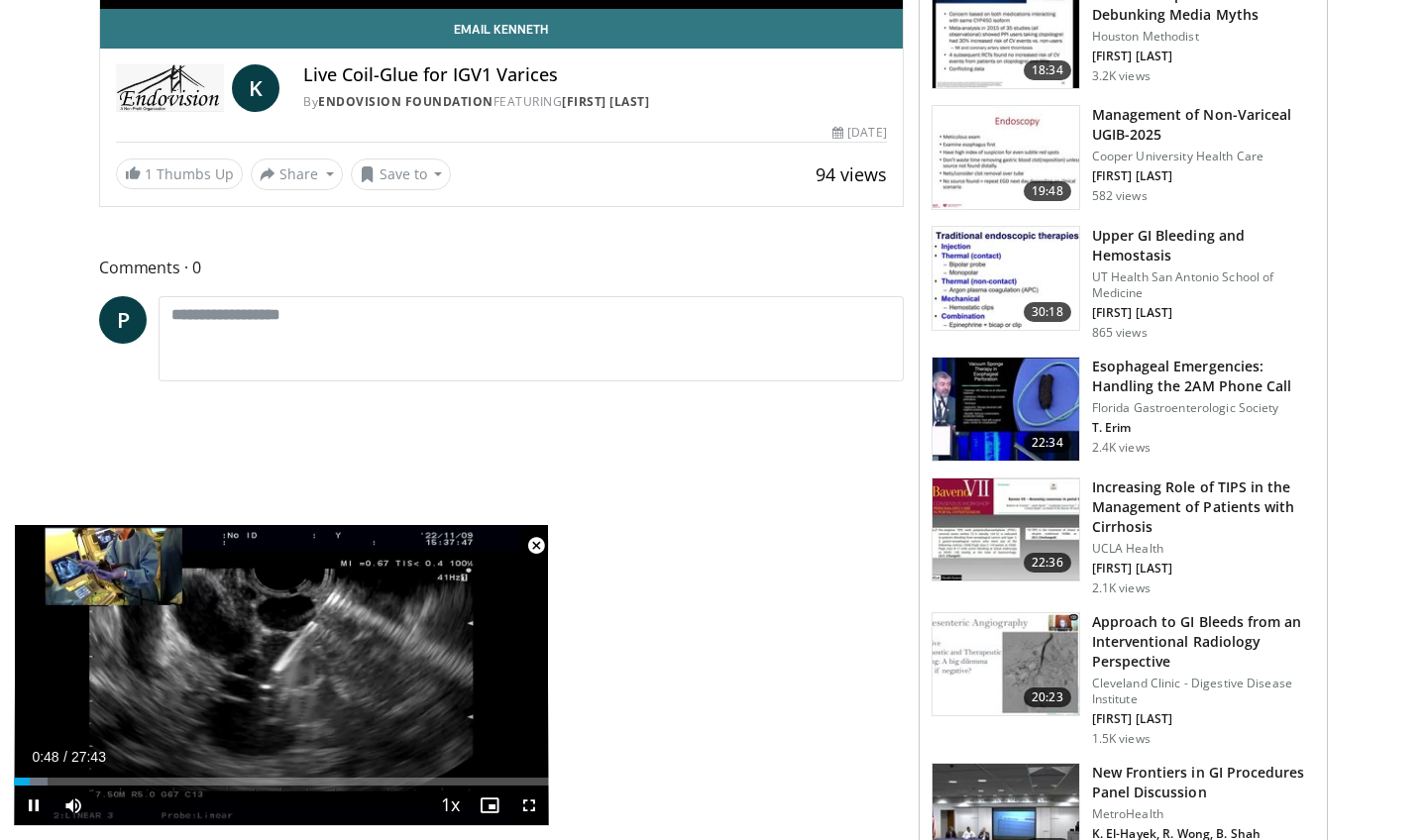 click at bounding box center (529, 805) 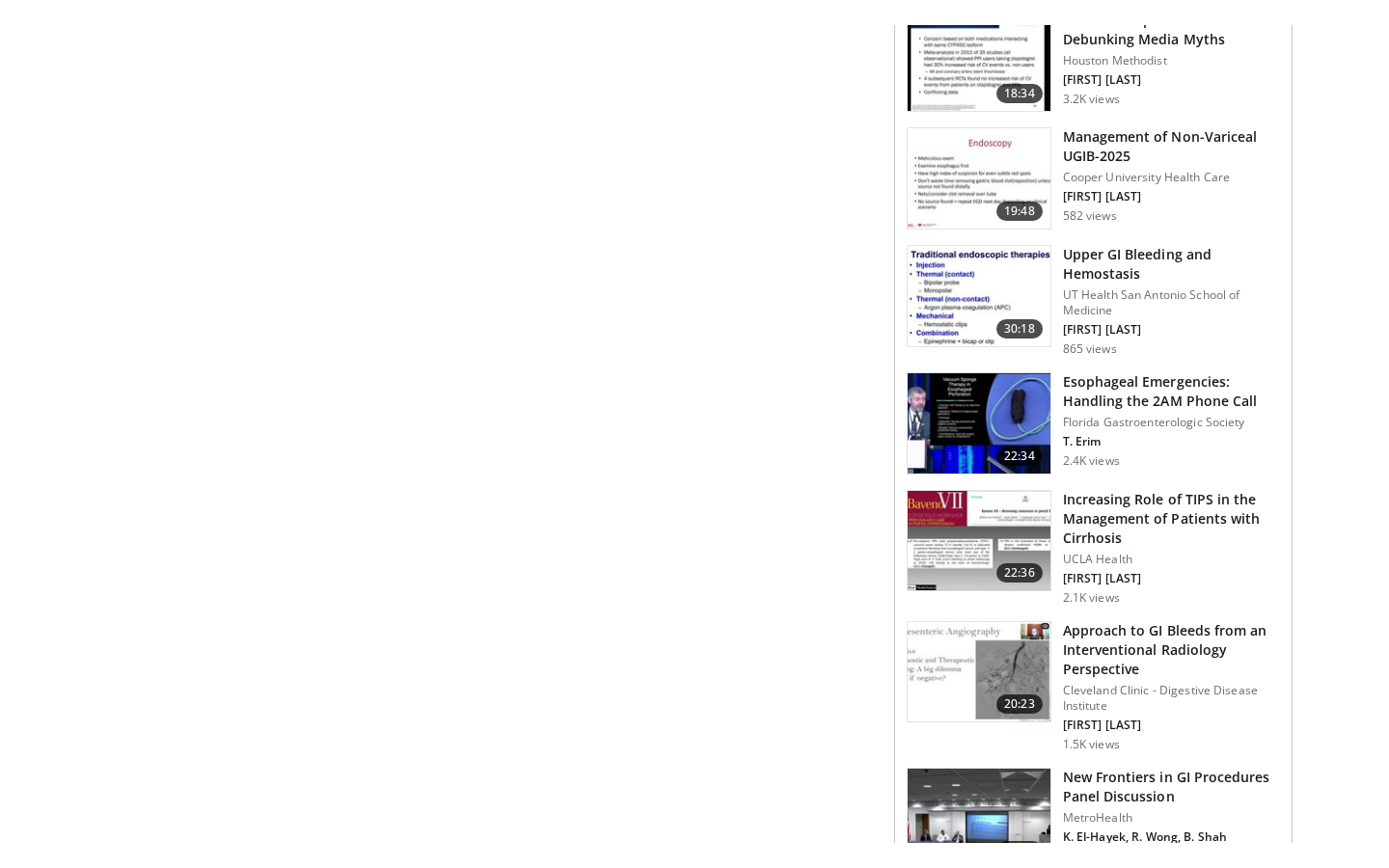 scroll, scrollTop: 0, scrollLeft: 0, axis: both 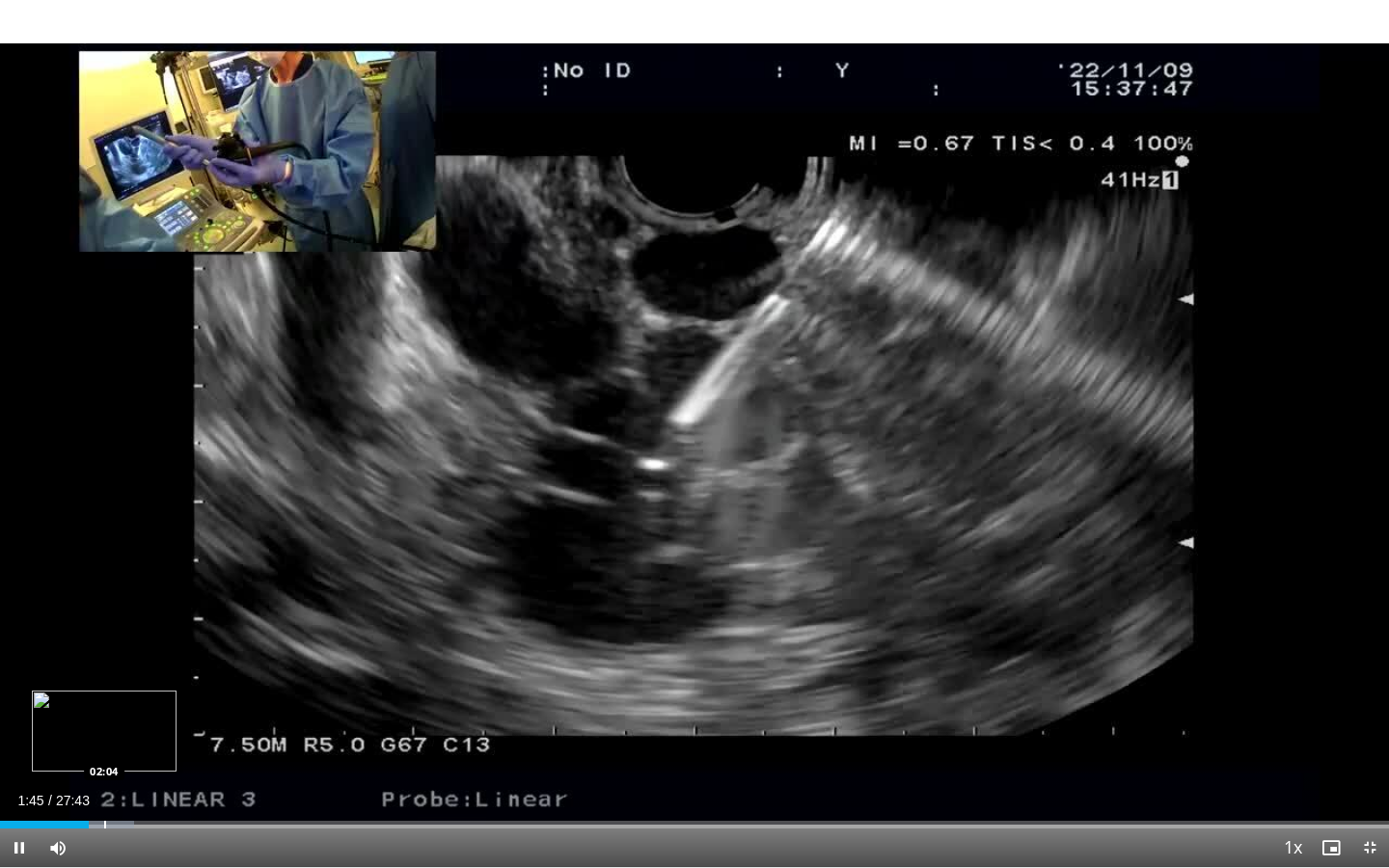 click at bounding box center [105, 825] 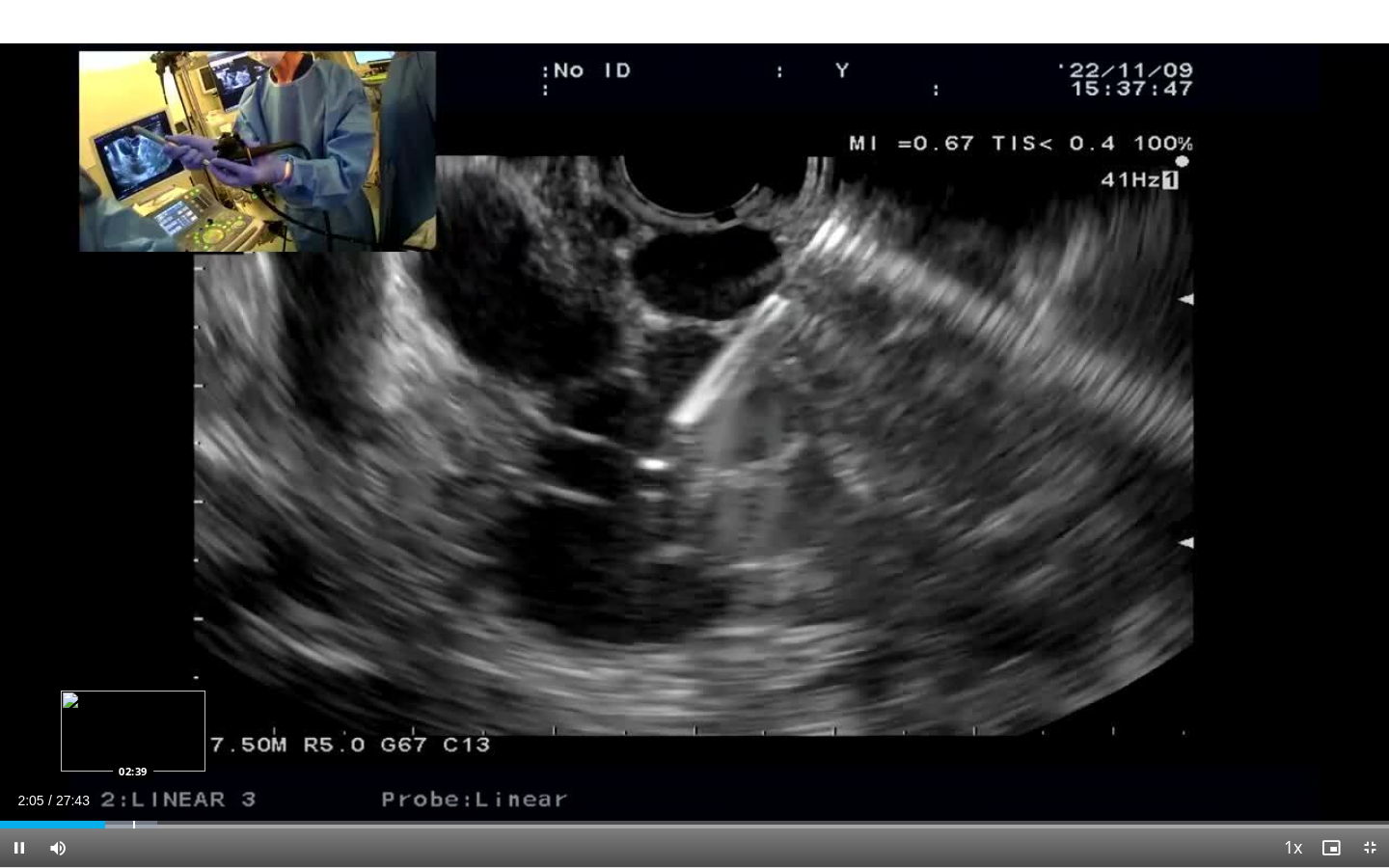 click at bounding box center [134, 825] 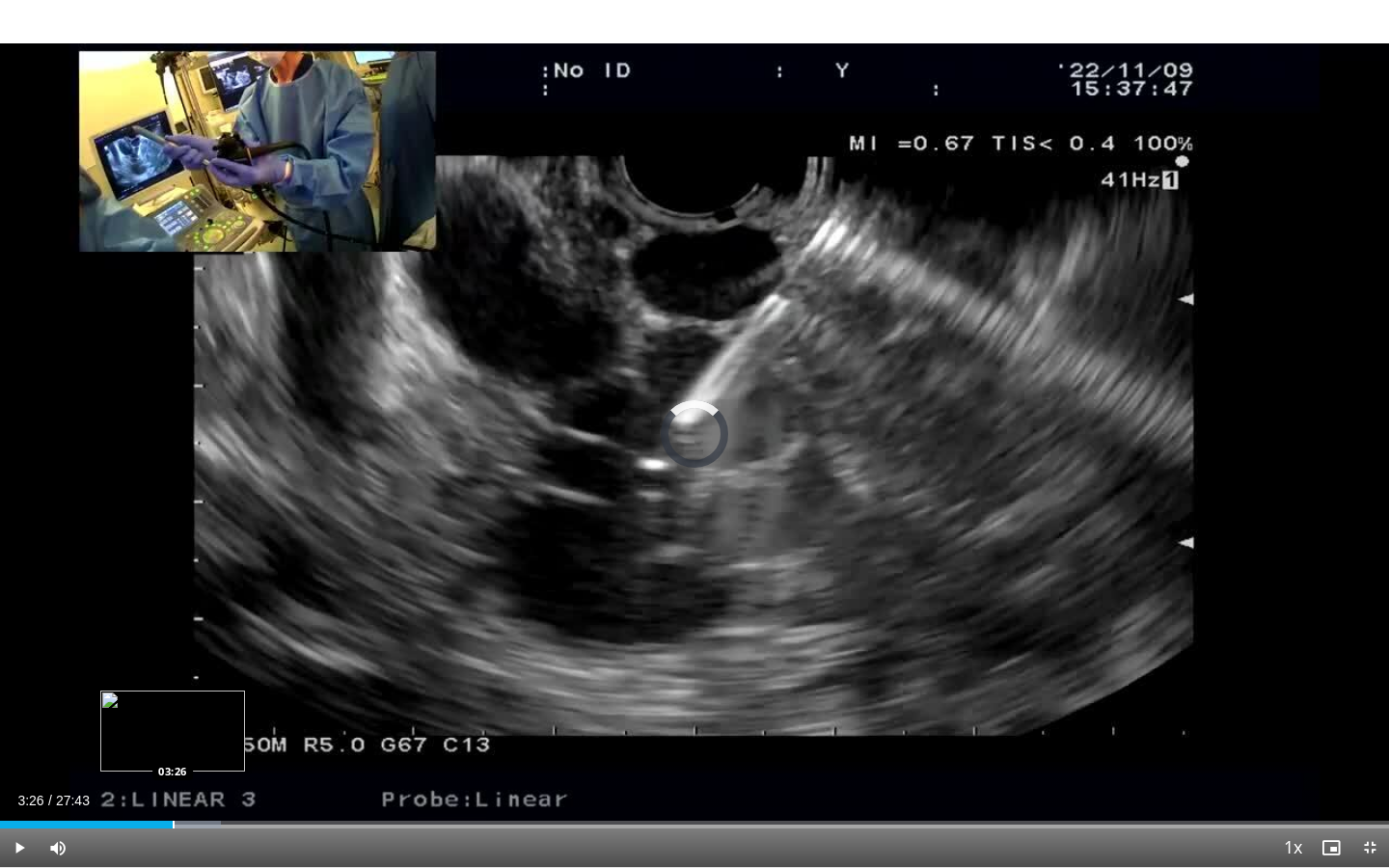 click at bounding box center [174, 825] 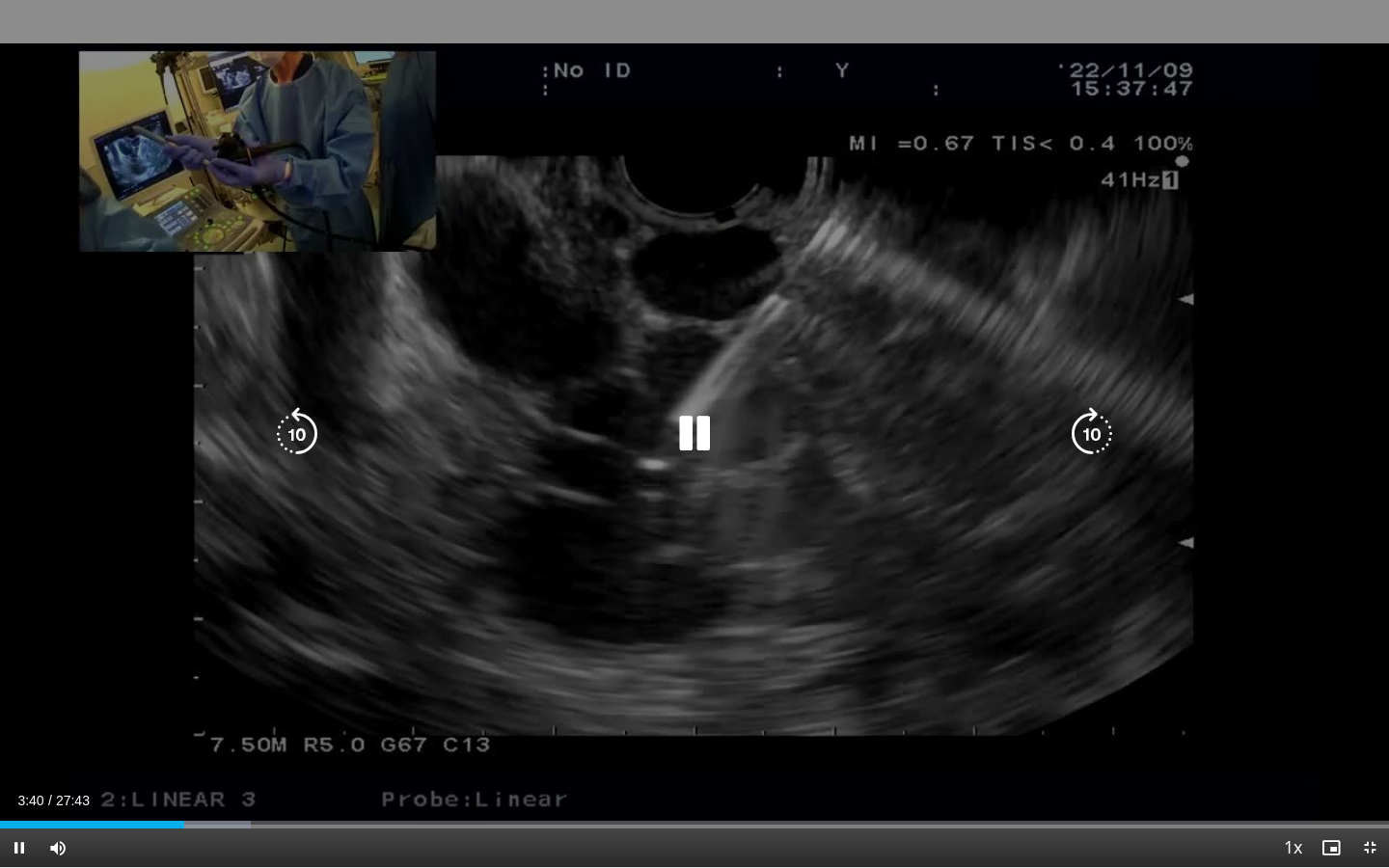 click at bounding box center [1092, 434] 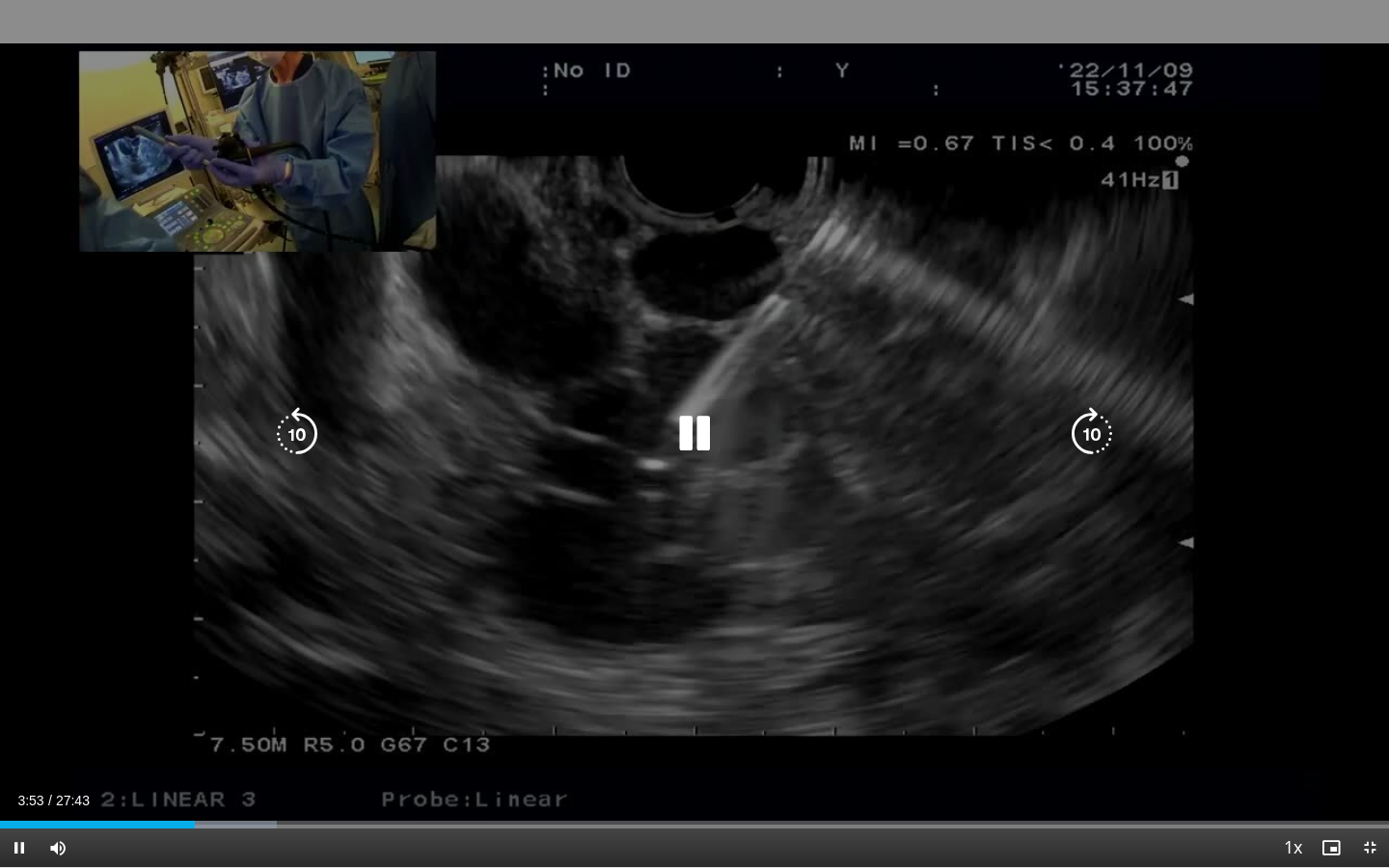 click at bounding box center [1092, 434] 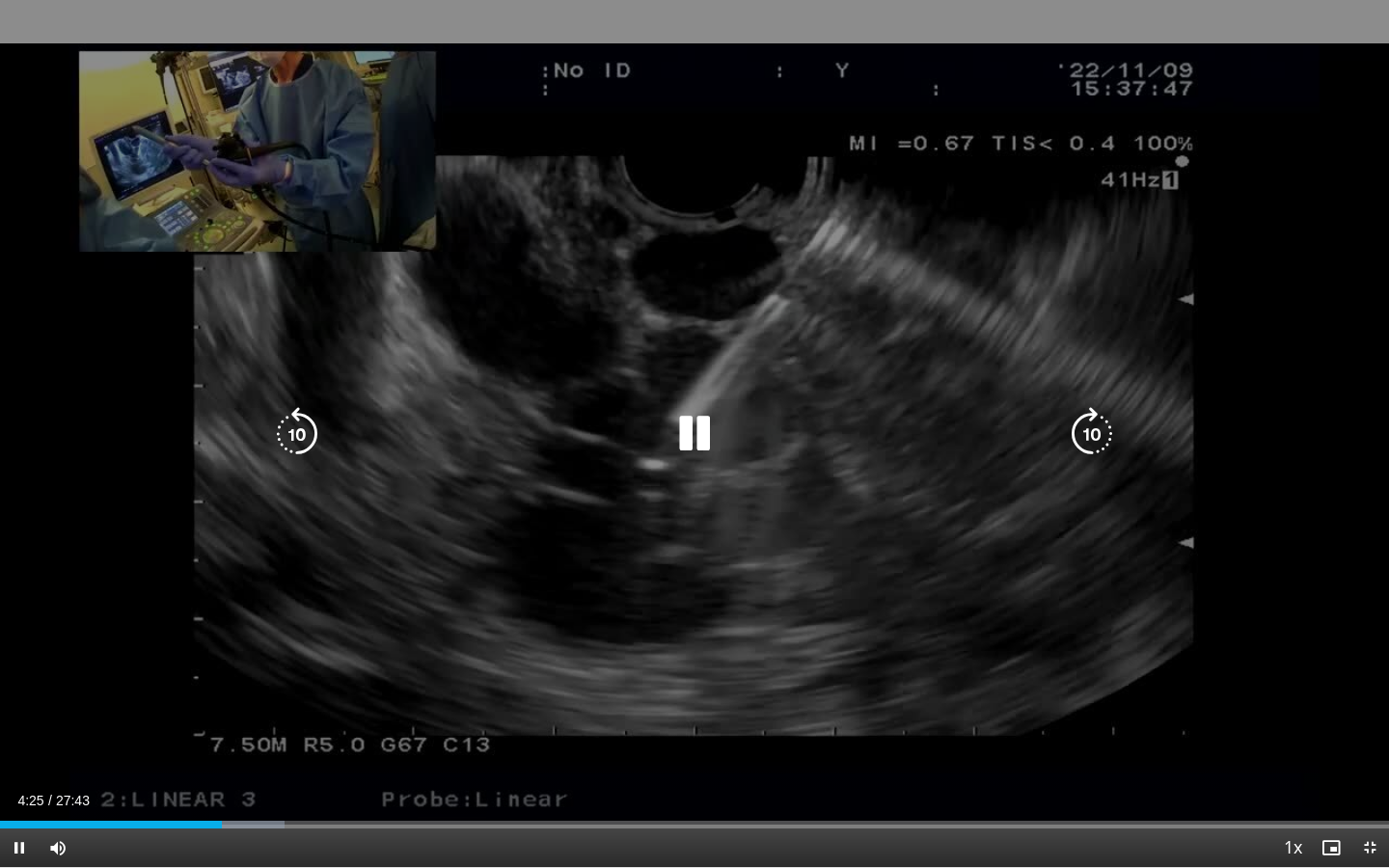 click at bounding box center [1092, 434] 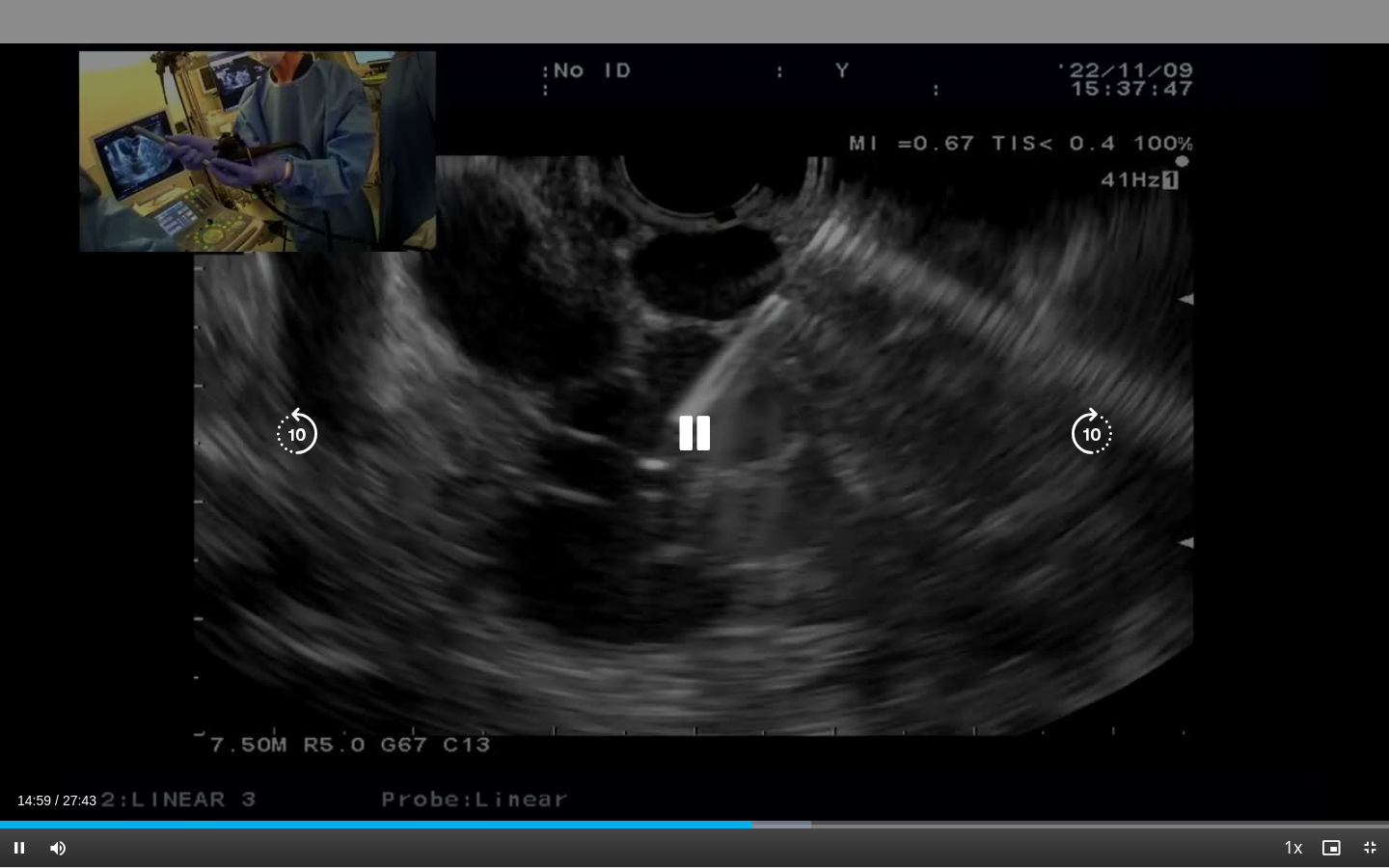 click at bounding box center [694, 434] 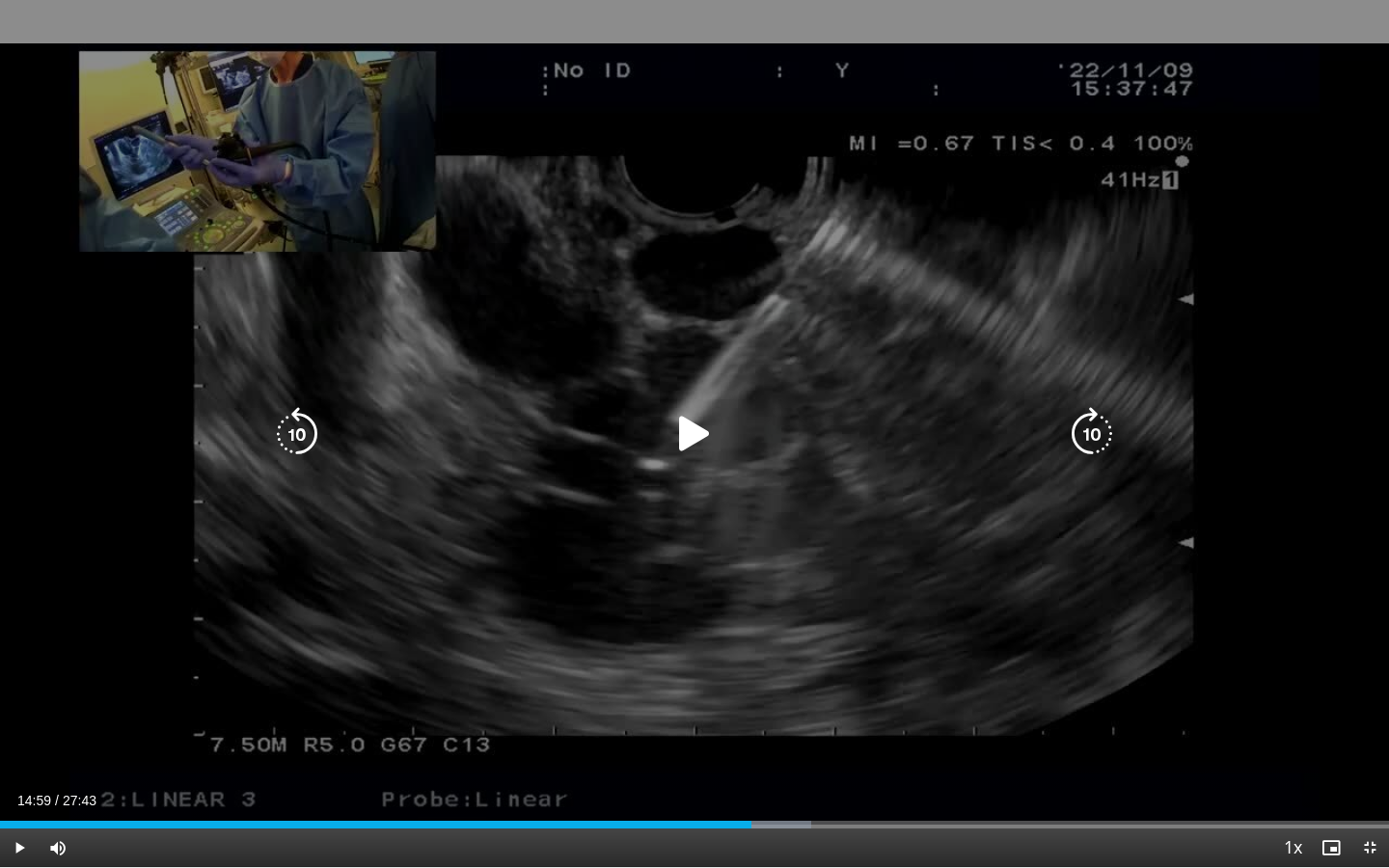 click at bounding box center (694, 434) 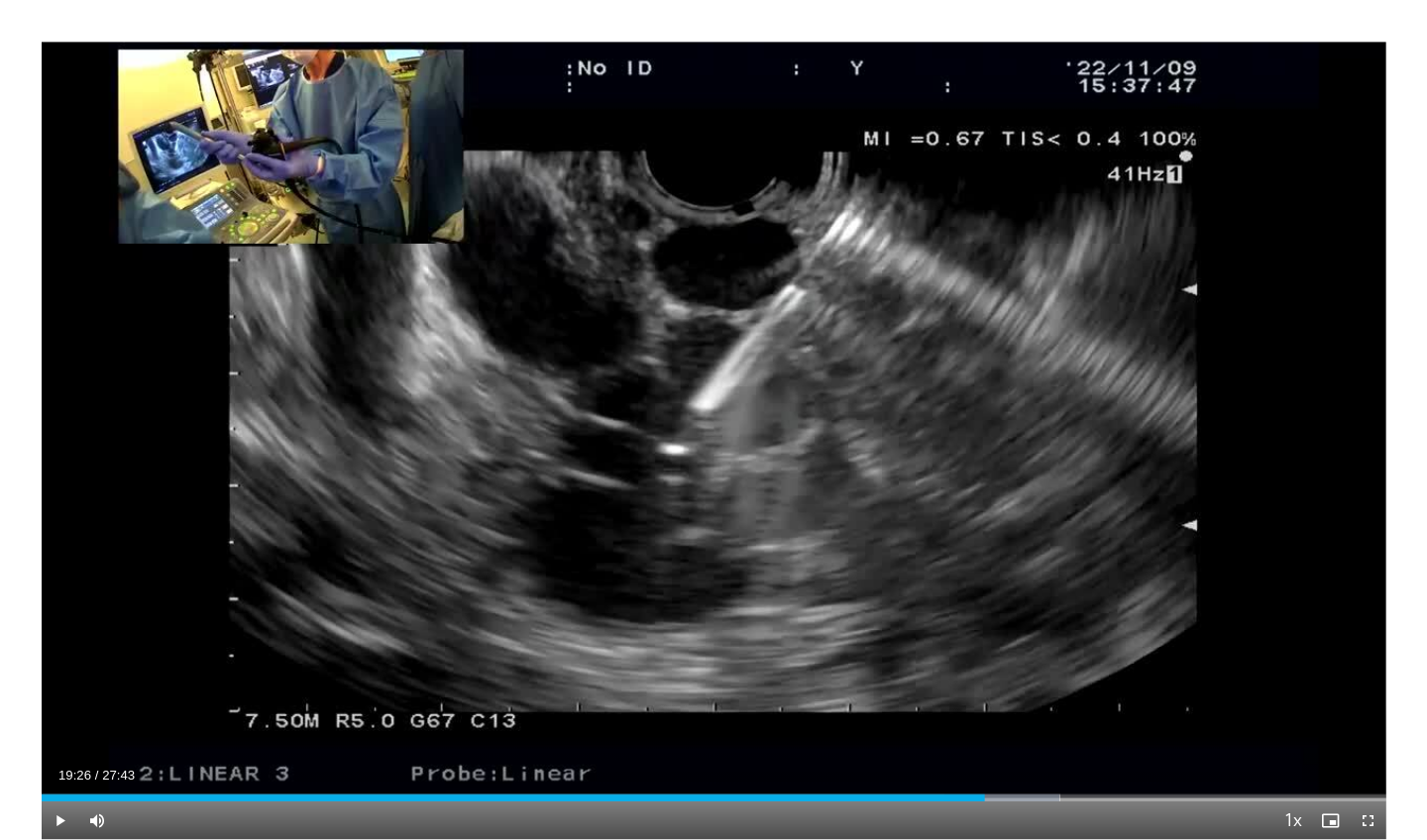 scroll, scrollTop: 596, scrollLeft: 0, axis: vertical 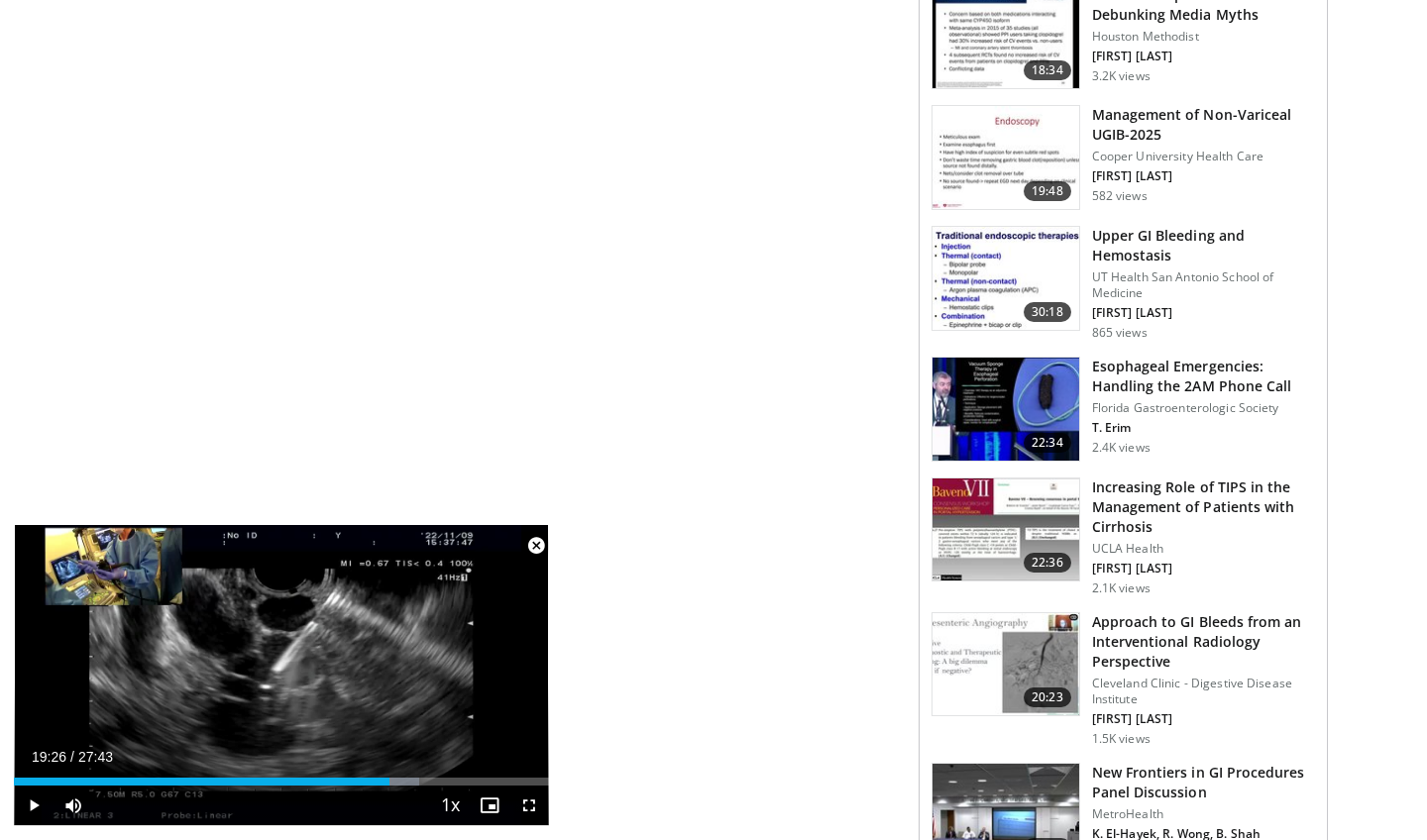 click at bounding box center [536, 546] 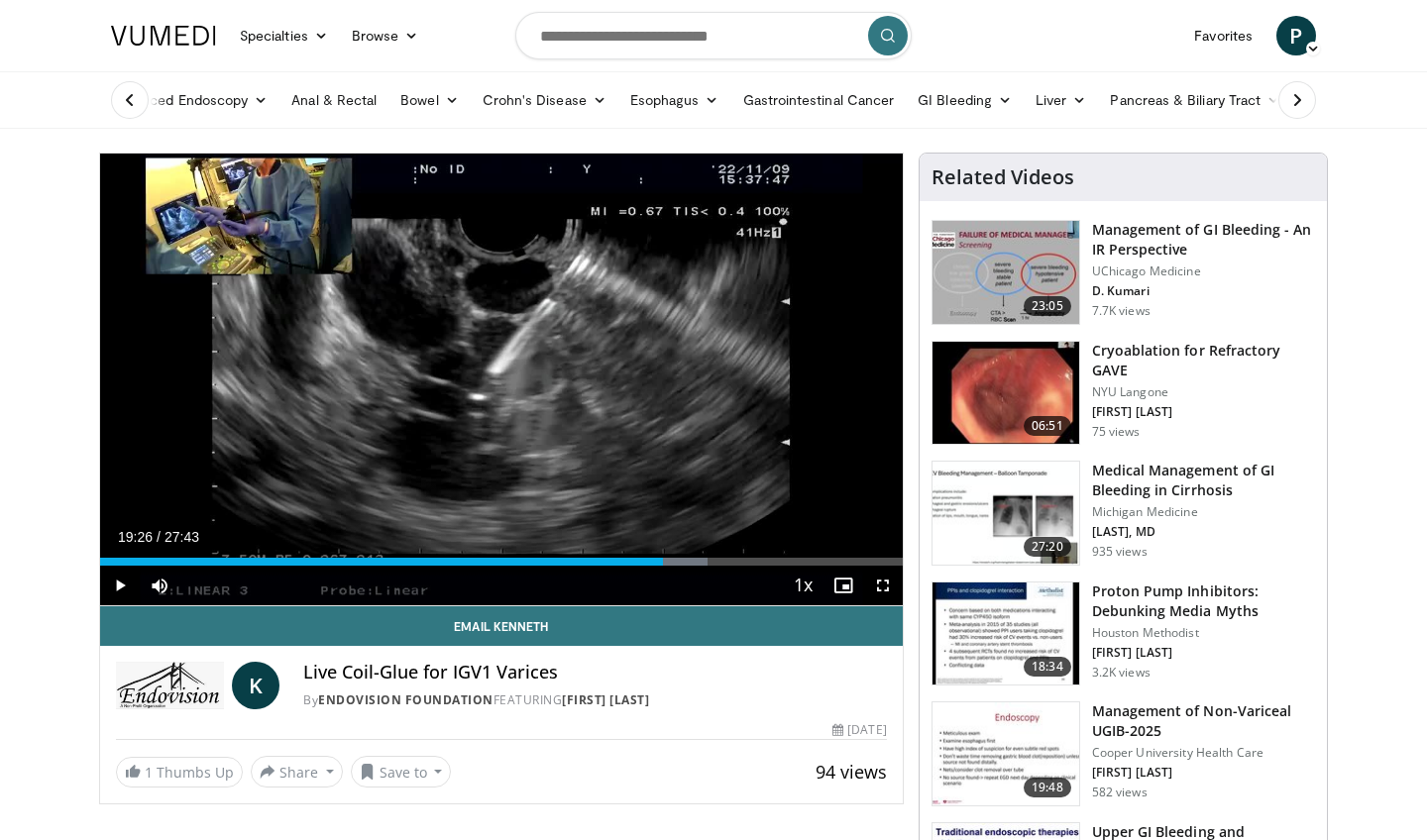 scroll, scrollTop: 0, scrollLeft: 0, axis: both 